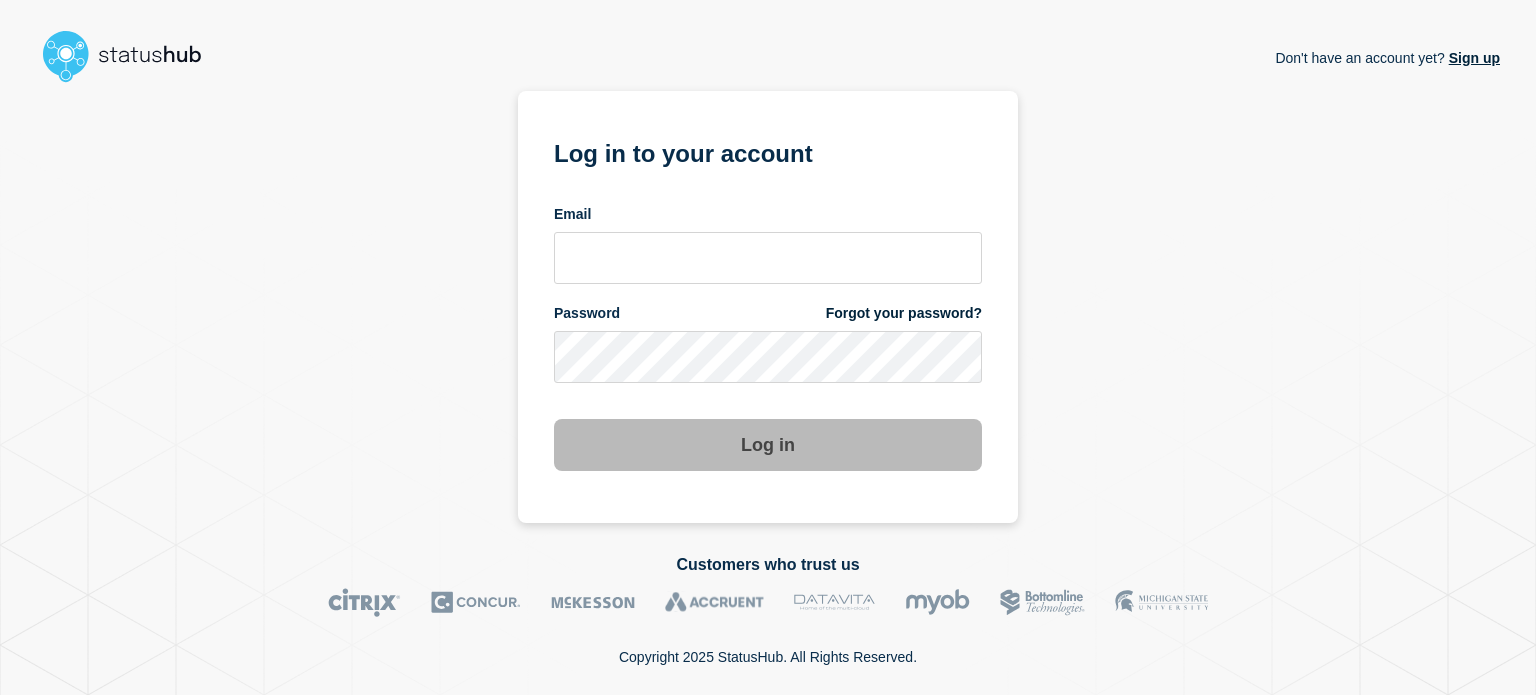 scroll, scrollTop: 0, scrollLeft: 0, axis: both 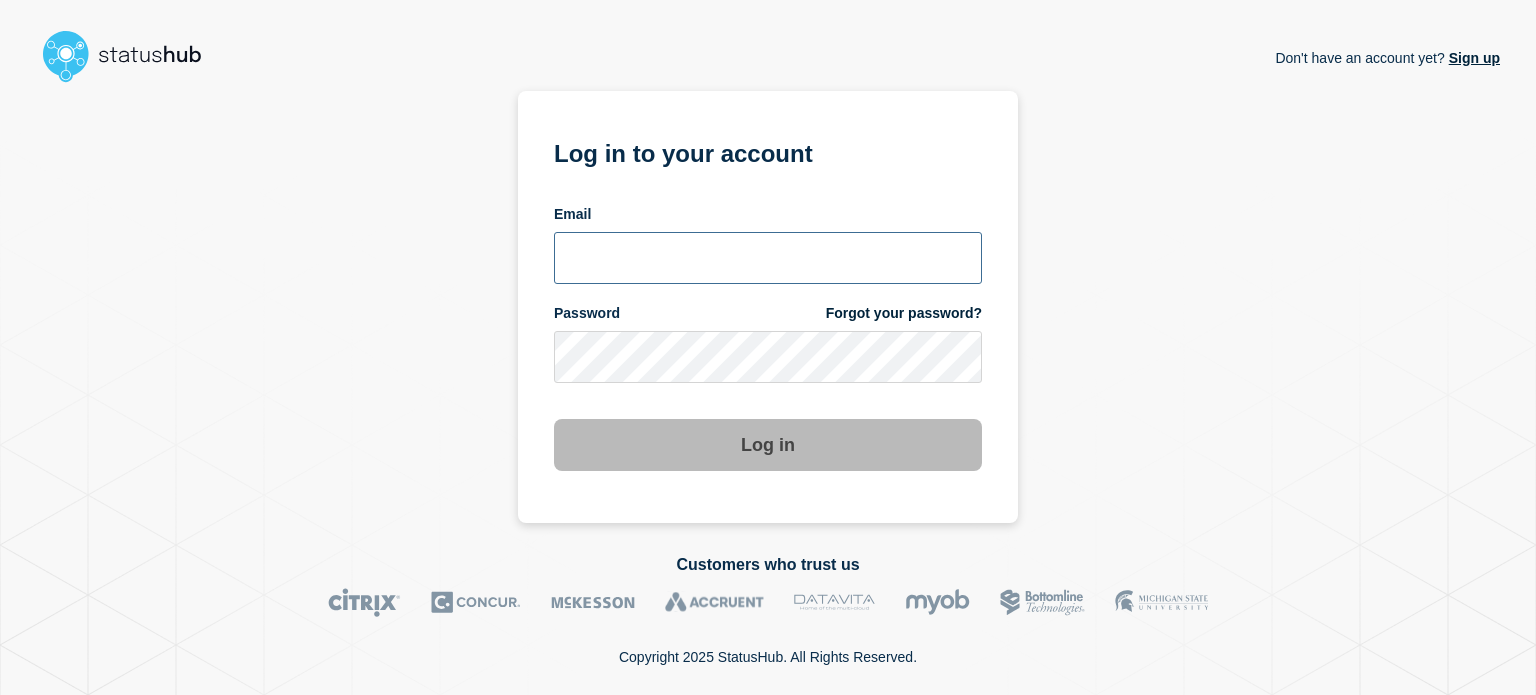 click at bounding box center (768, 258) 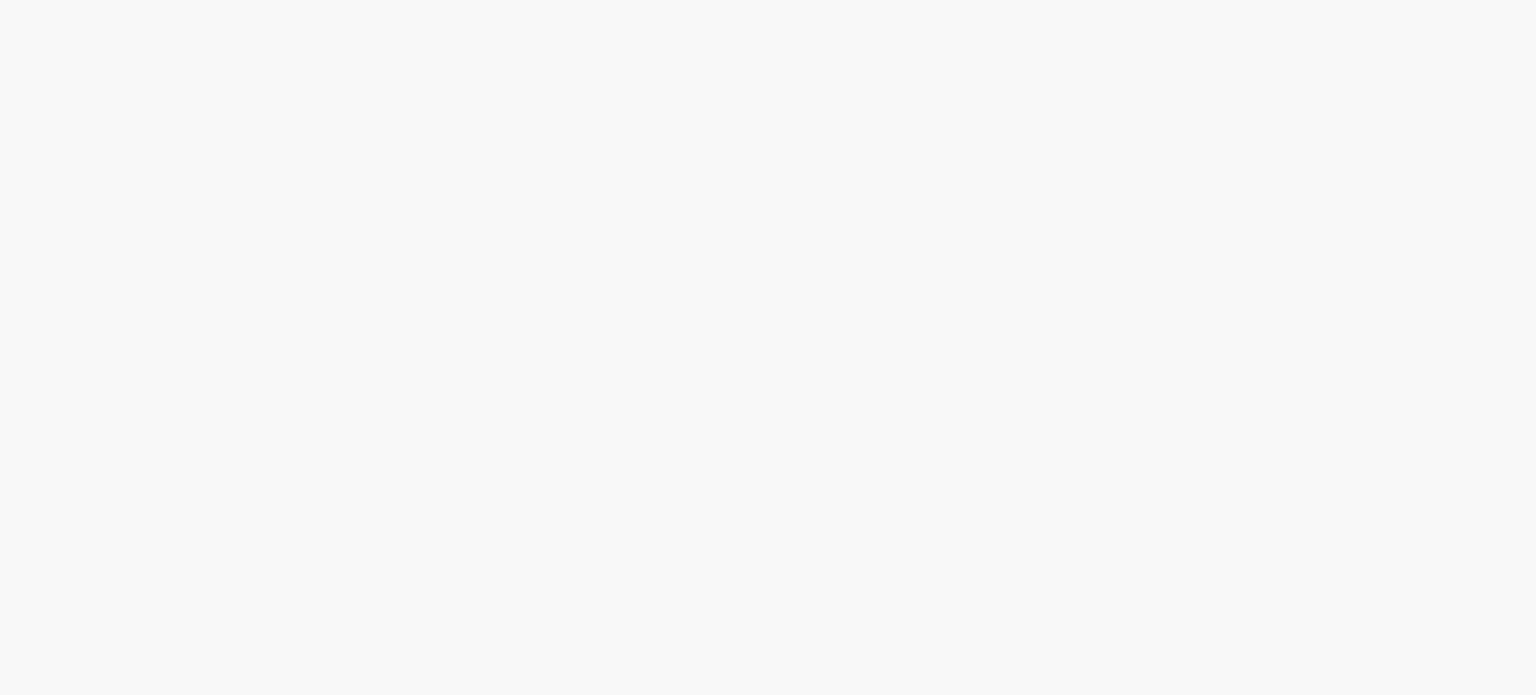scroll, scrollTop: 0, scrollLeft: 0, axis: both 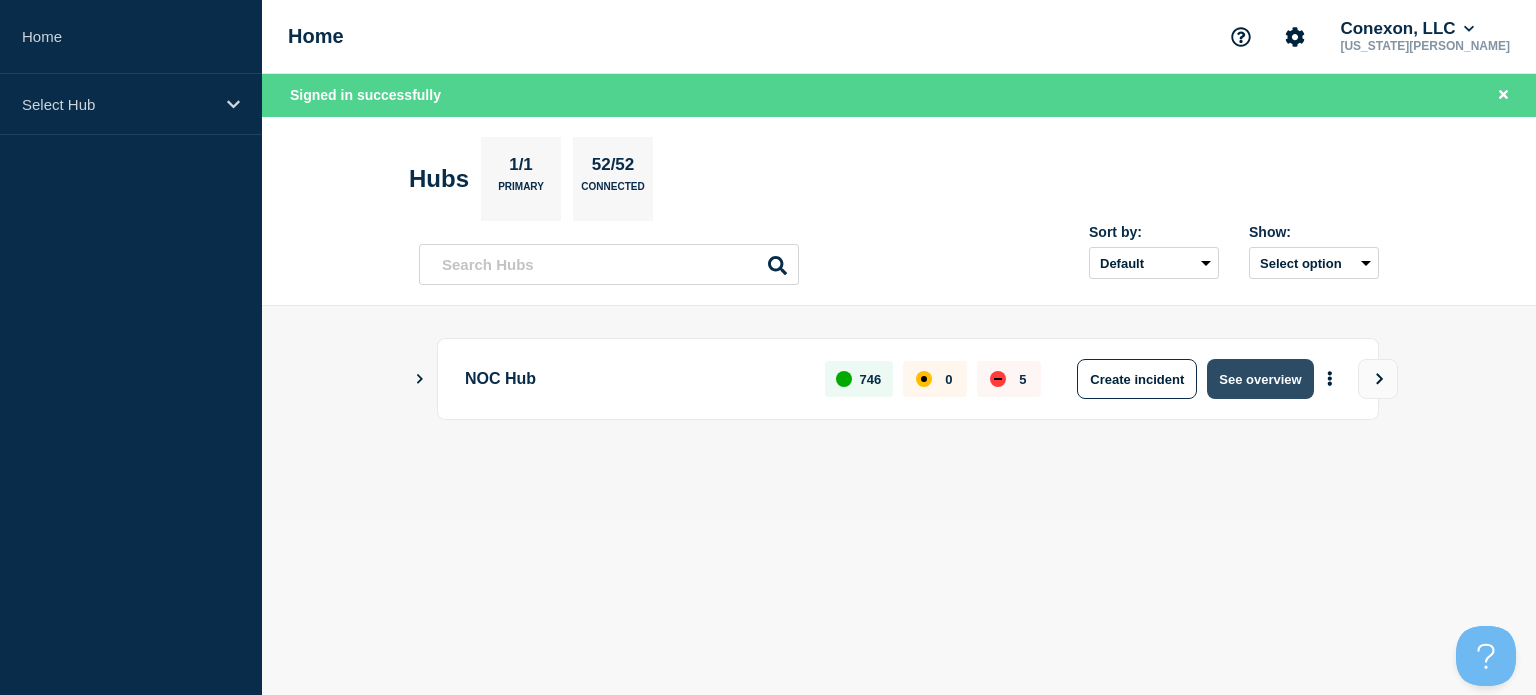 click on "See overview" at bounding box center [1260, 379] 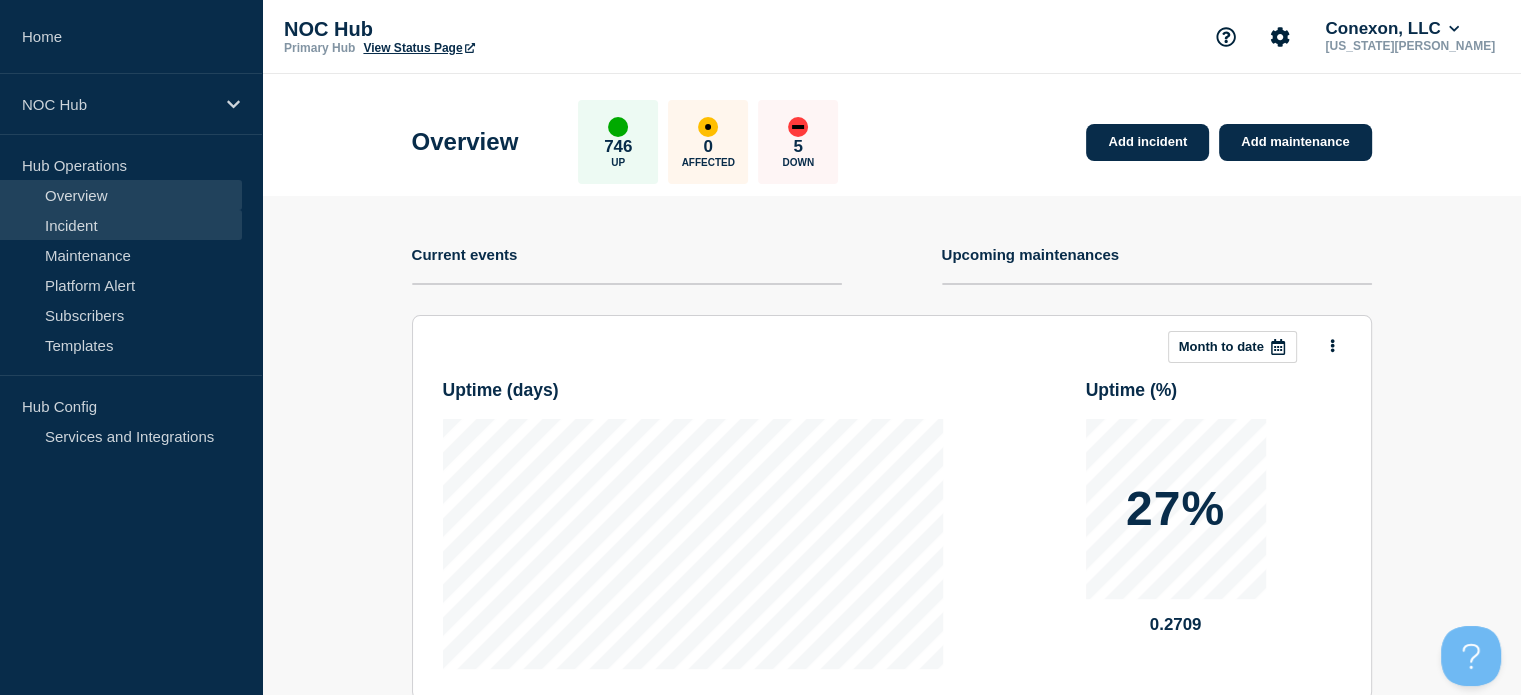 click on "Incident" at bounding box center (121, 225) 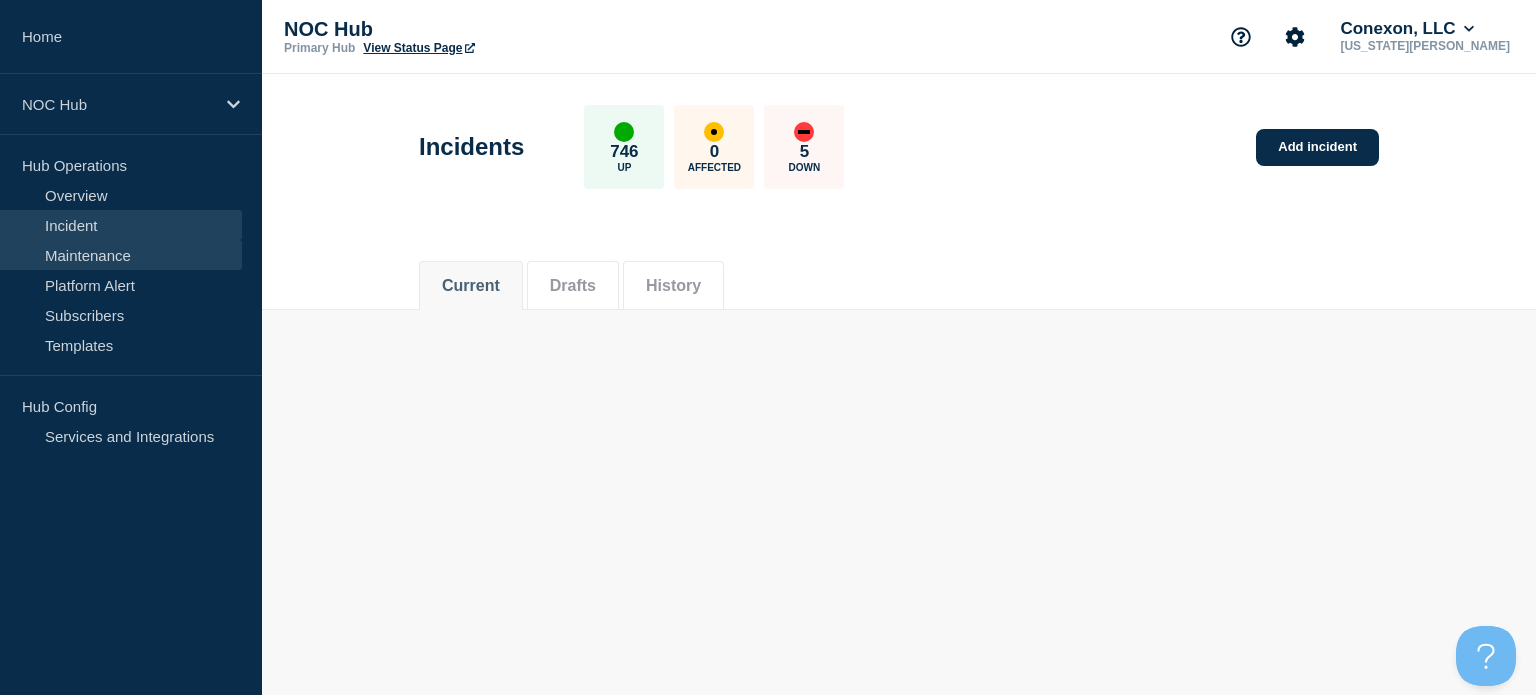 click on "Maintenance" at bounding box center [121, 255] 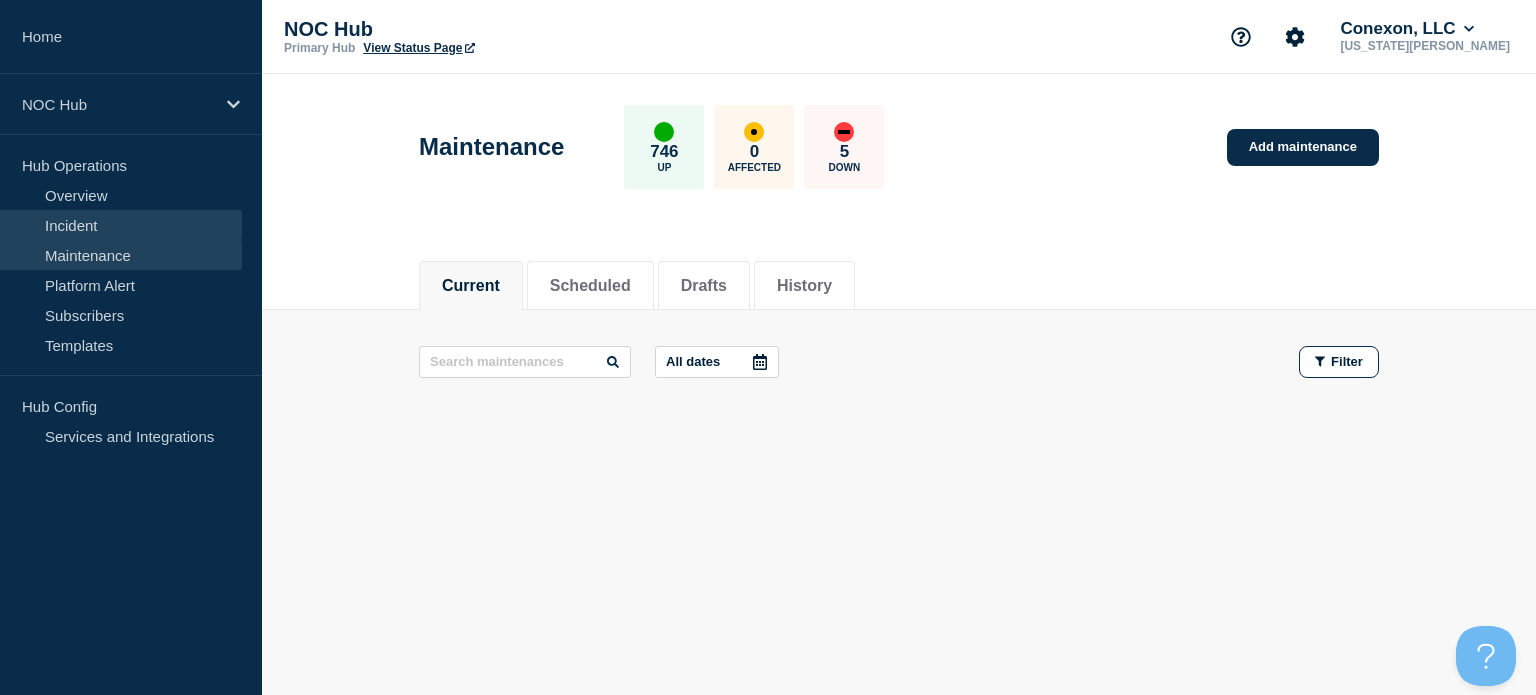 click on "Incident" at bounding box center (121, 225) 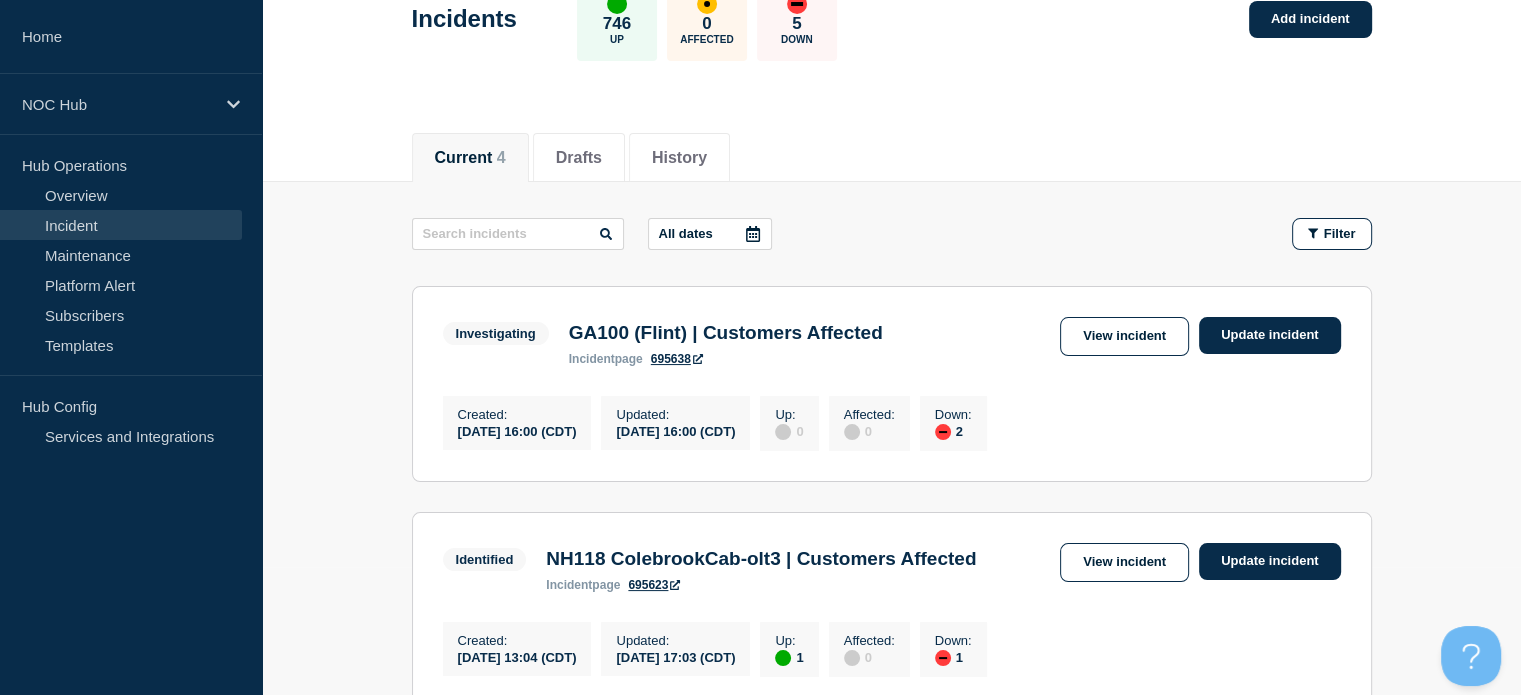scroll, scrollTop: 123, scrollLeft: 0, axis: vertical 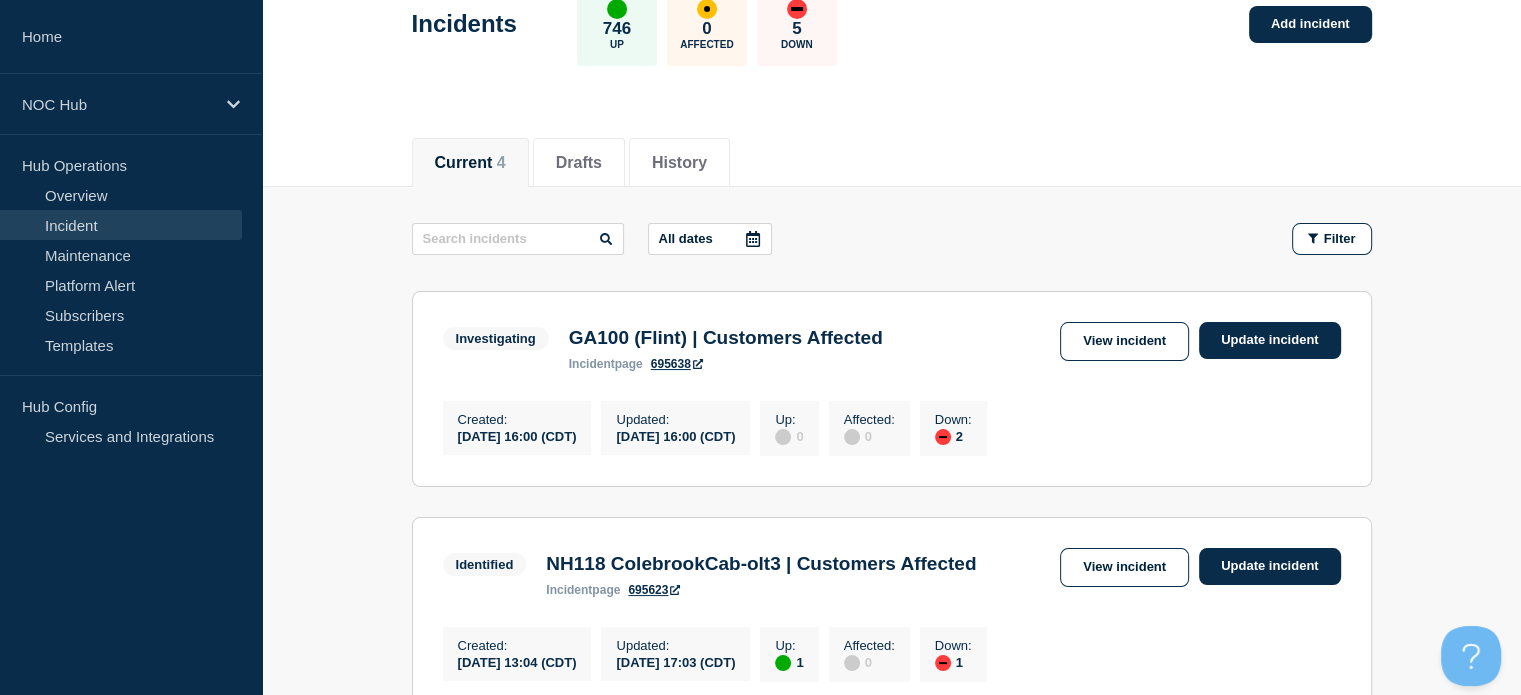 click on "Incident" at bounding box center (121, 225) 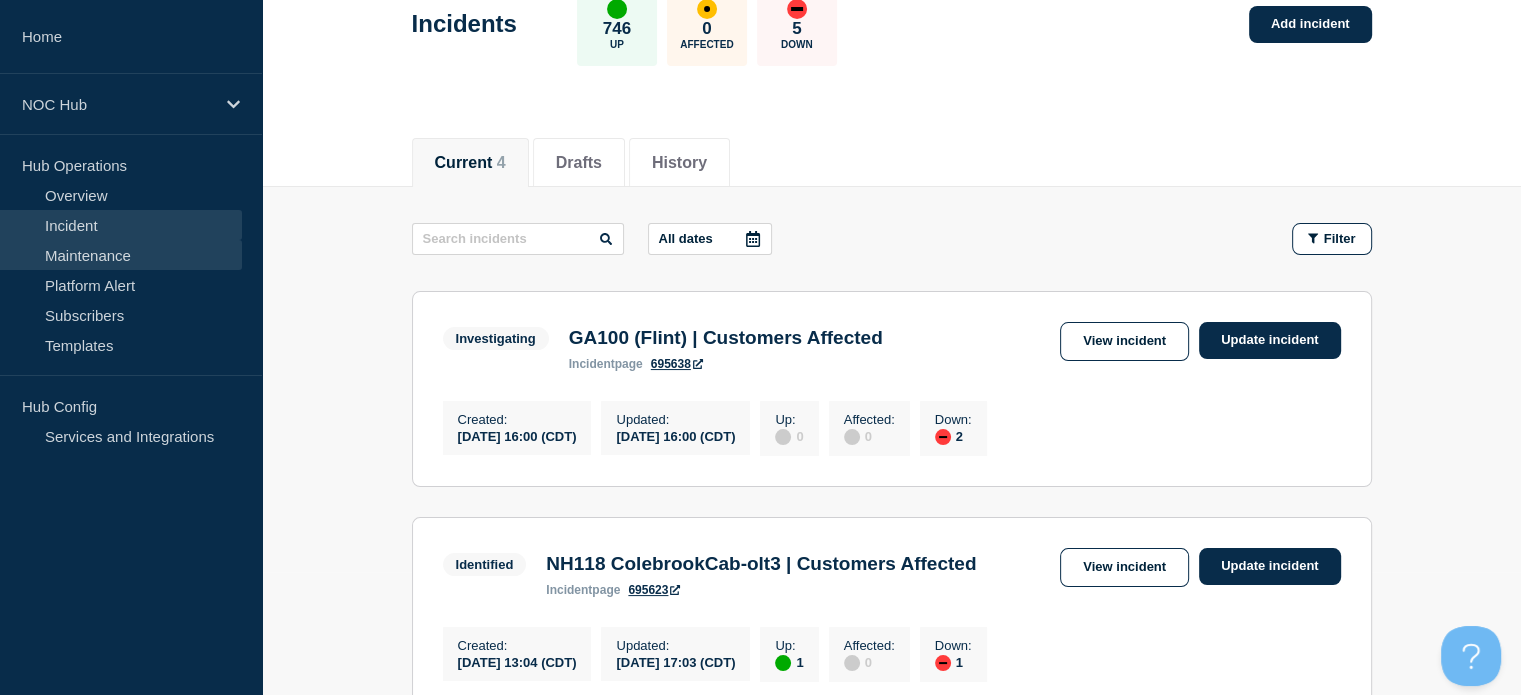 click on "Maintenance" at bounding box center [121, 255] 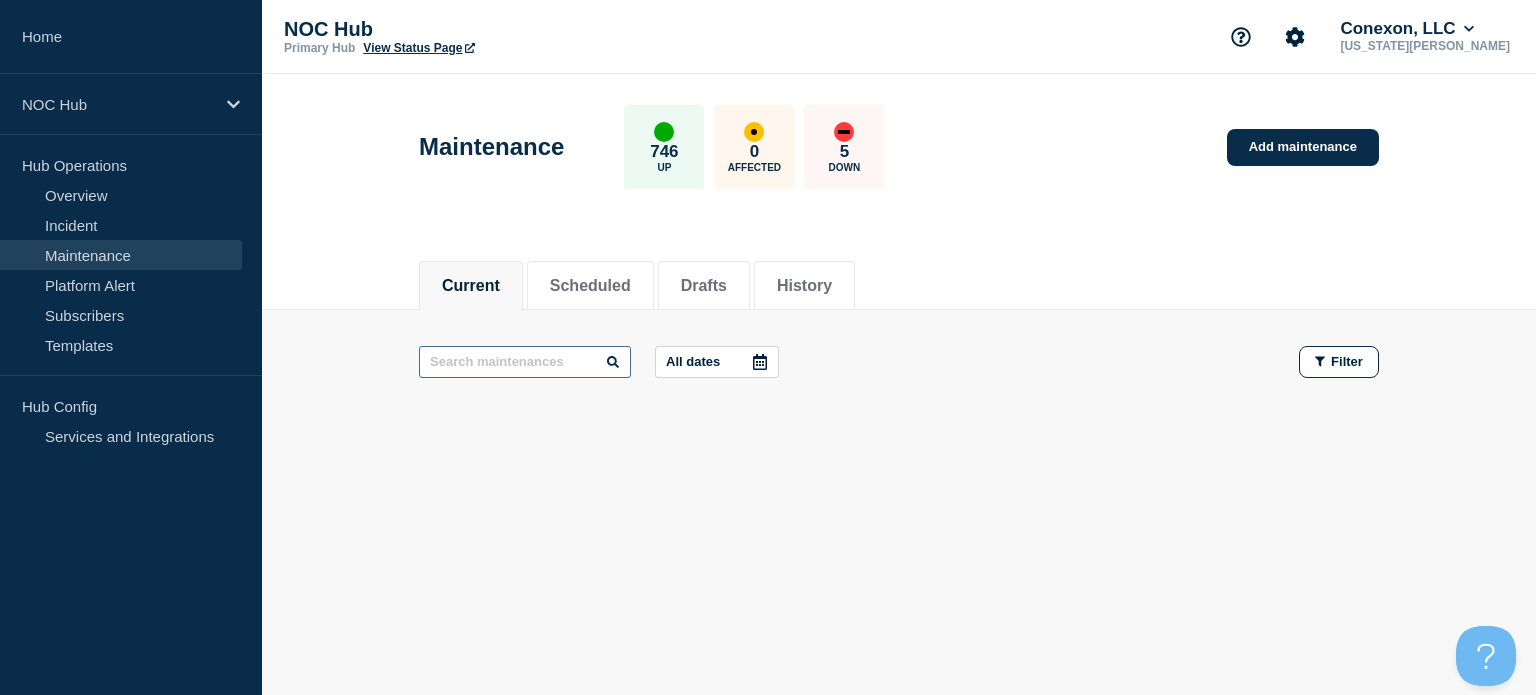 click at bounding box center (525, 362) 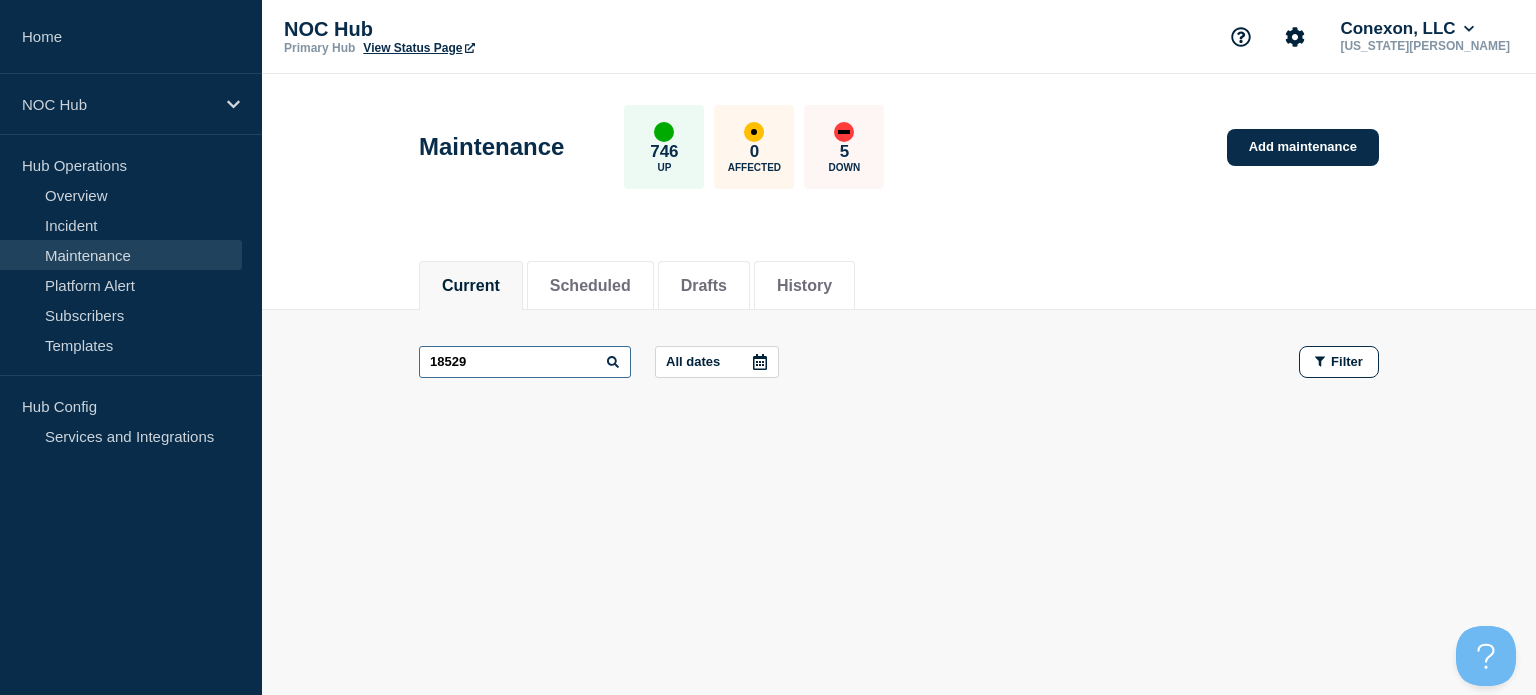 type on "18529" 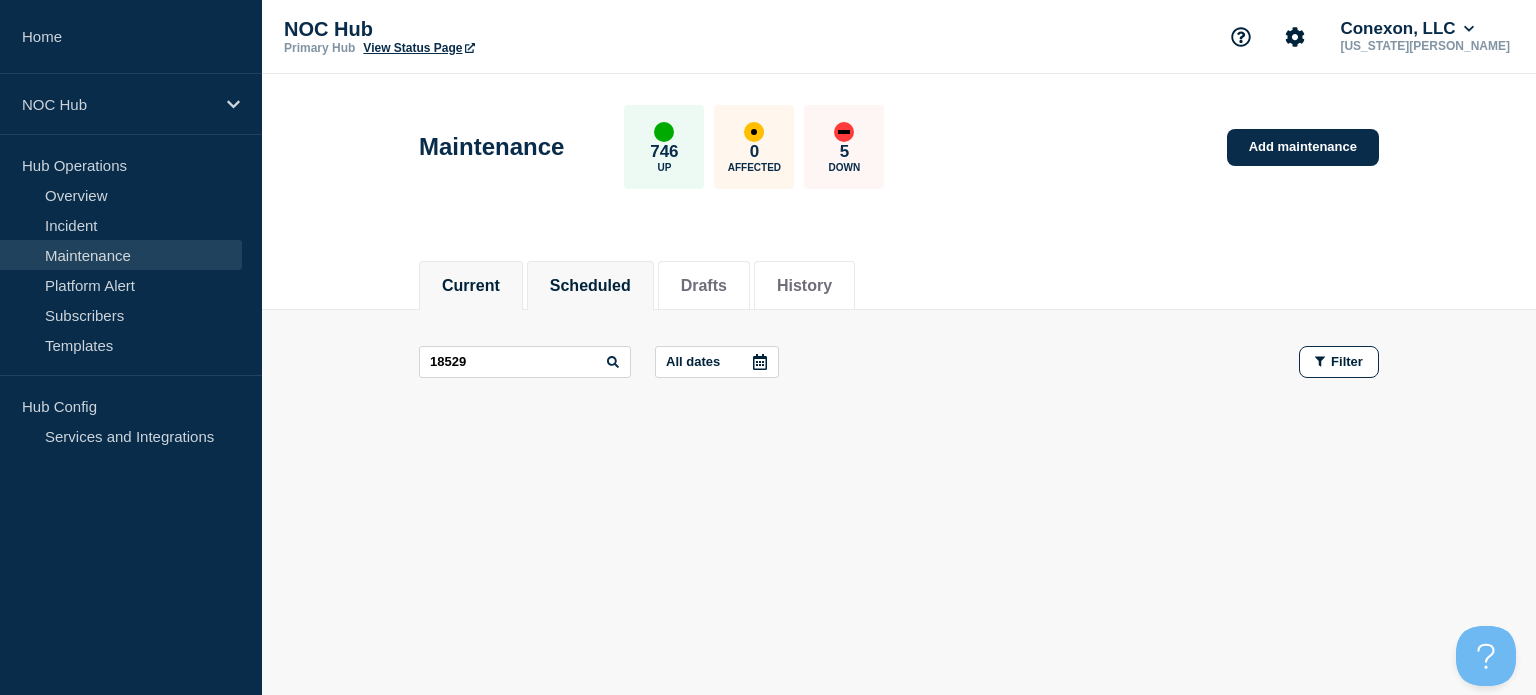 click on "Scheduled" at bounding box center (590, 286) 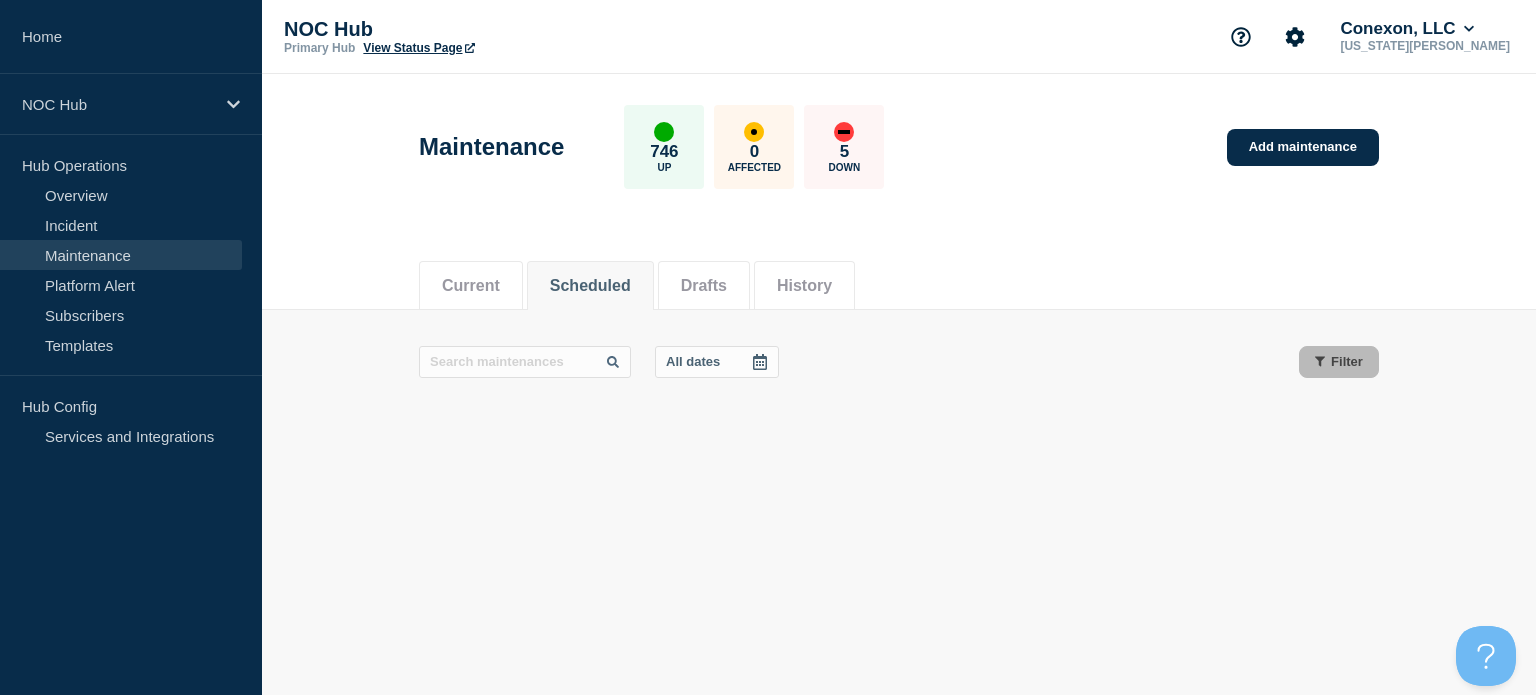 click on "All dates Filter" 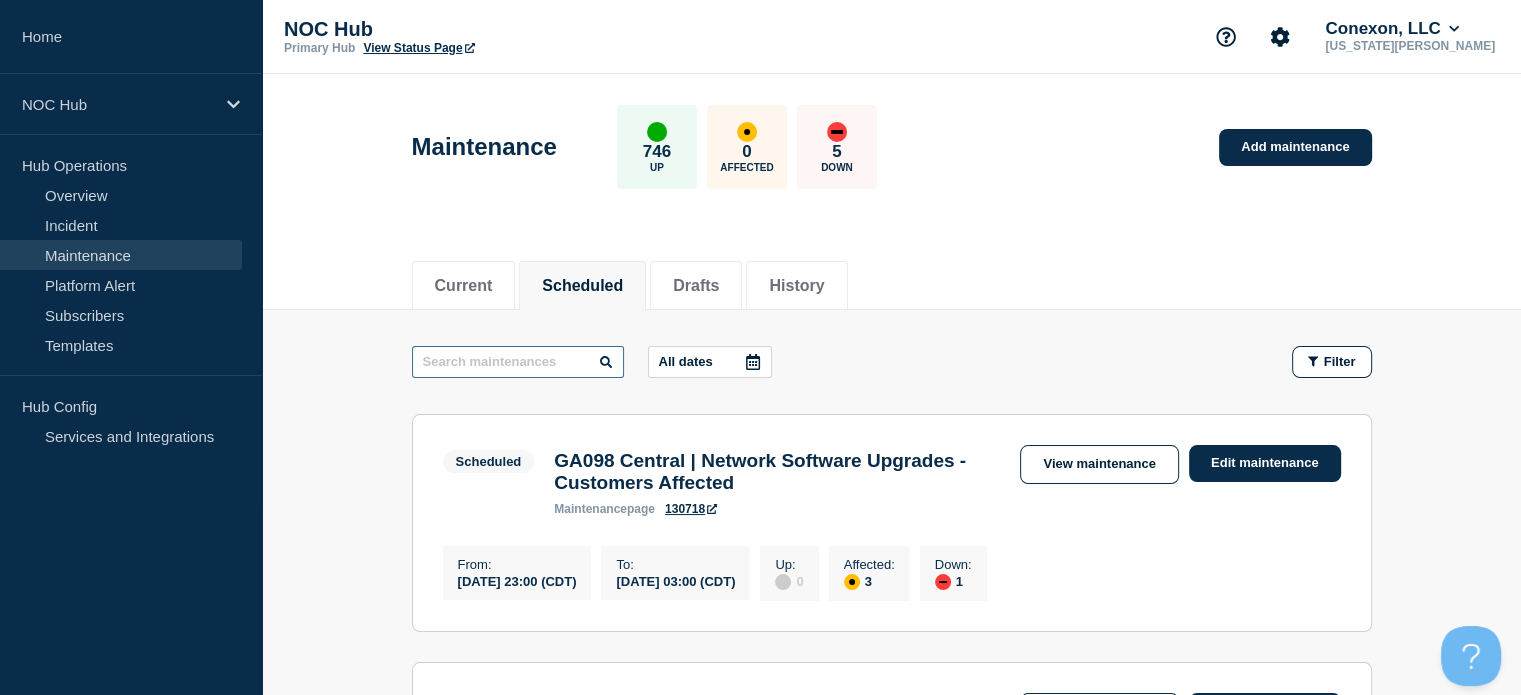 click at bounding box center [518, 362] 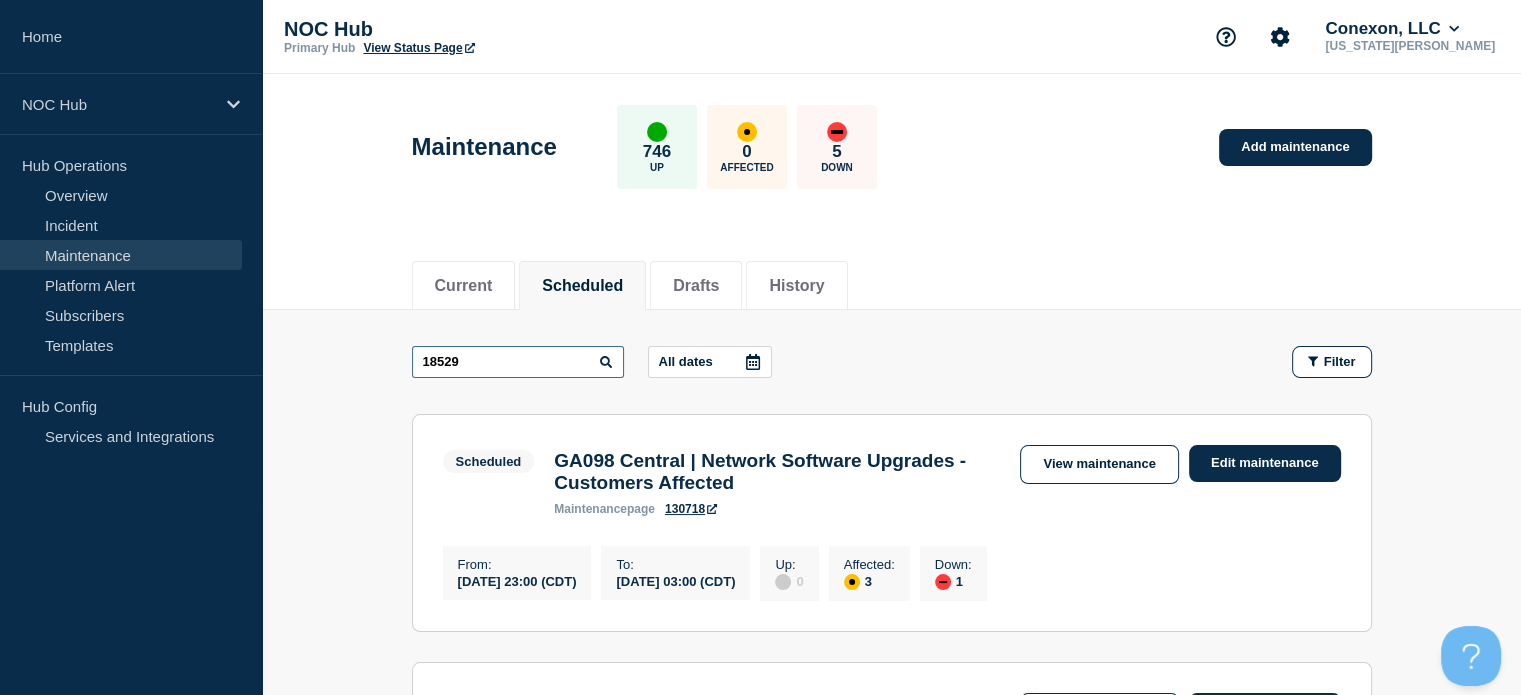 type on "18529" 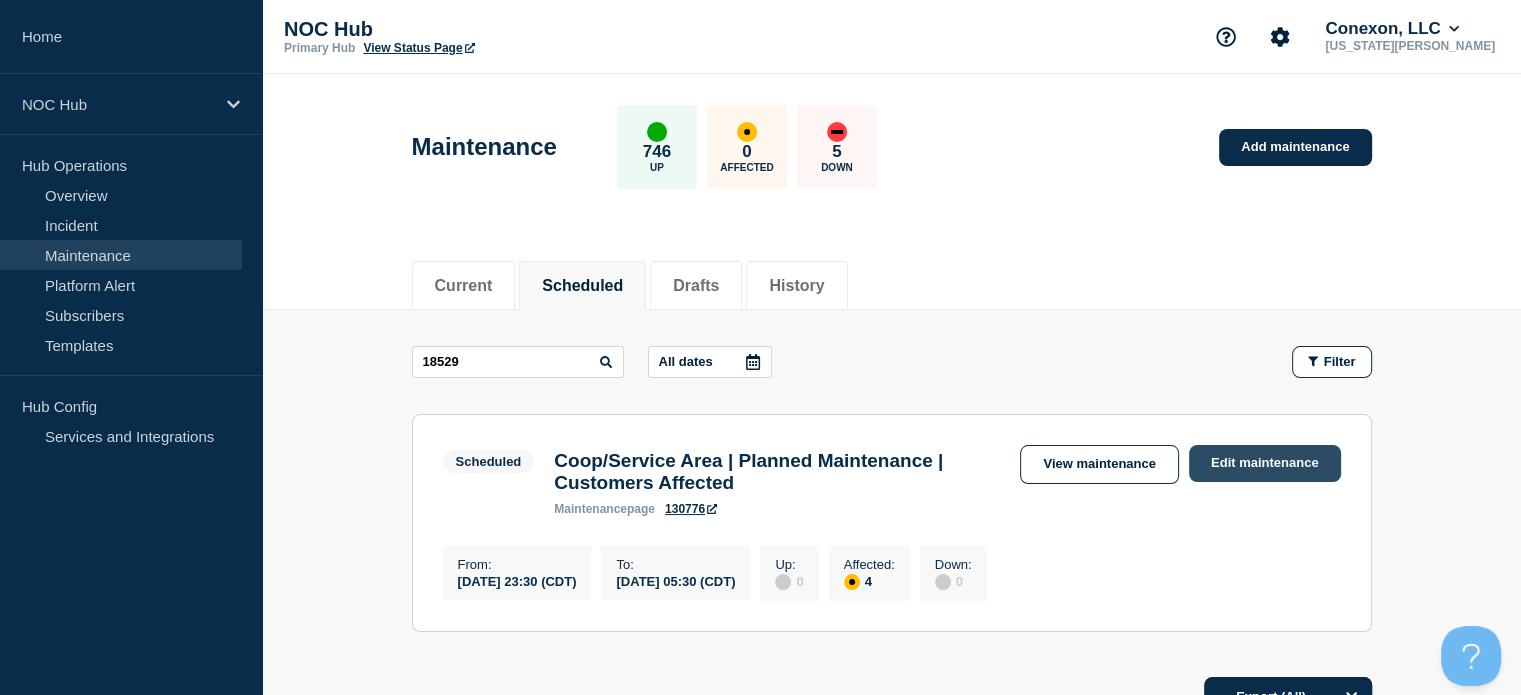 click on "Edit maintenance" at bounding box center (1265, 463) 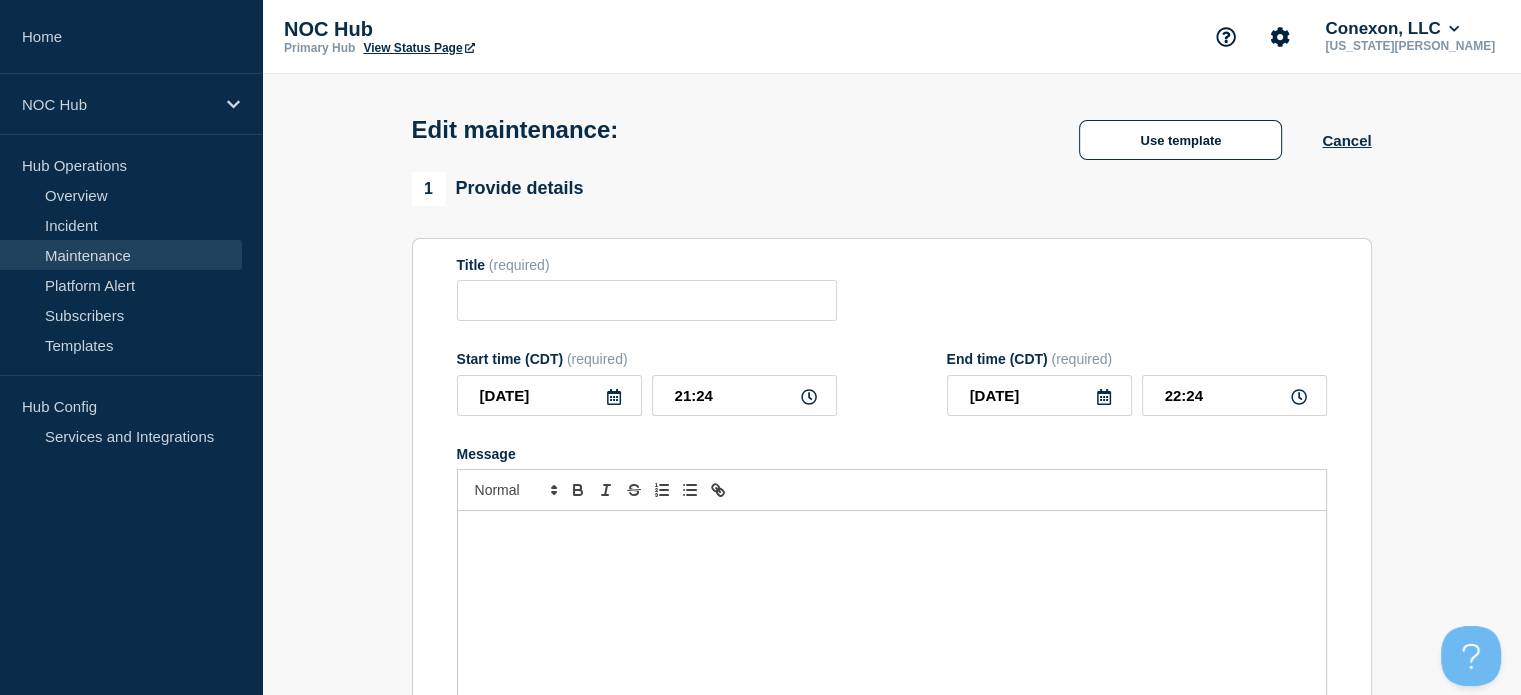 type on "Coop/Service Area | Planned Maintenance | Customers Affected" 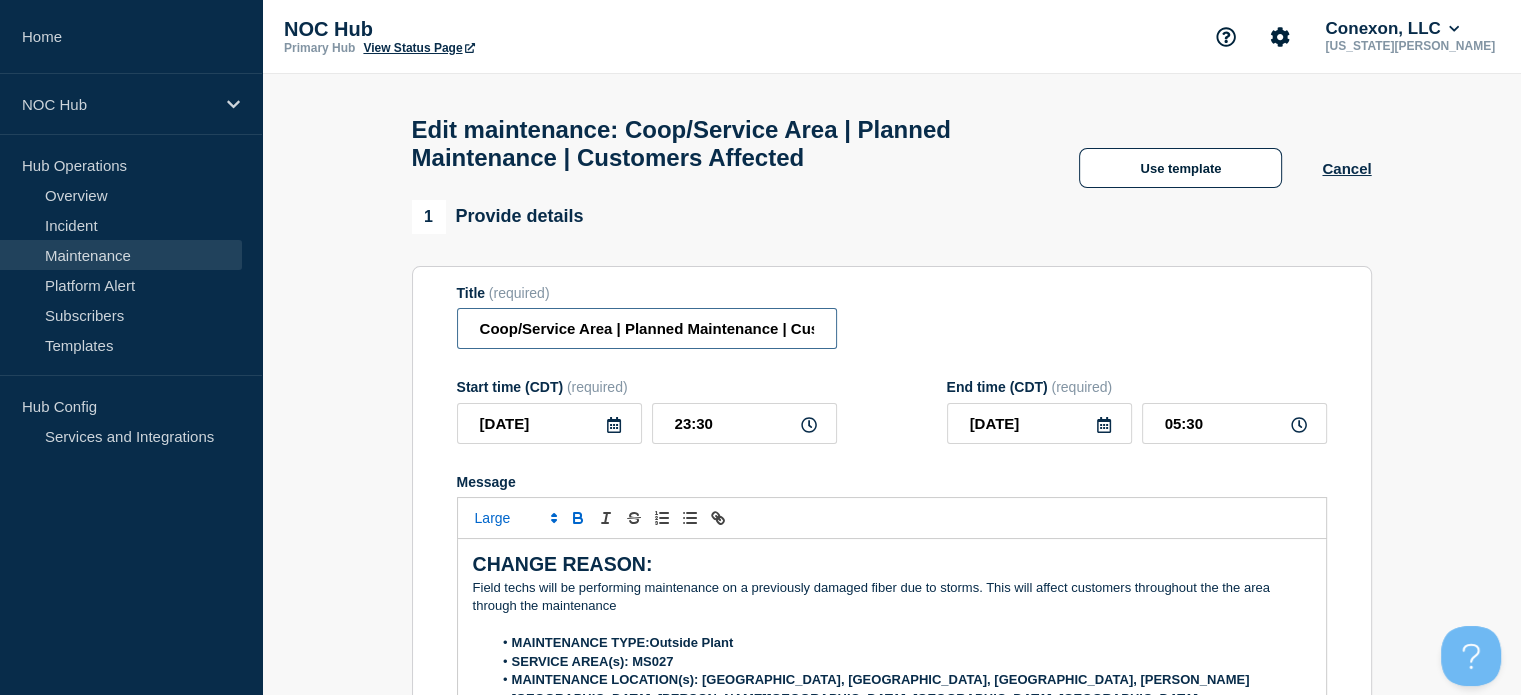 drag, startPoint x: 476, startPoint y: 343, endPoint x: 608, endPoint y: 350, distance: 132.18547 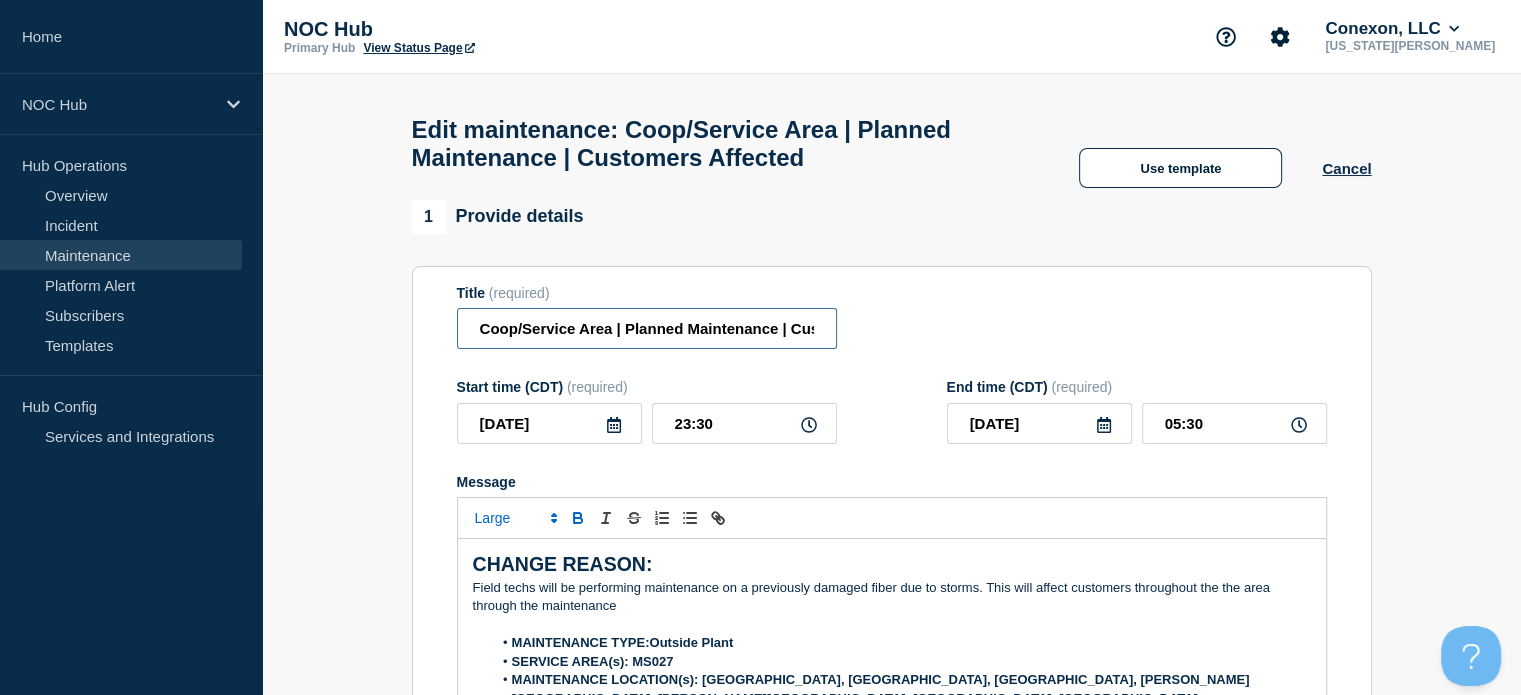 click on "Coop/Service Area | Planned Maintenance | Customers Affected" at bounding box center [647, 328] 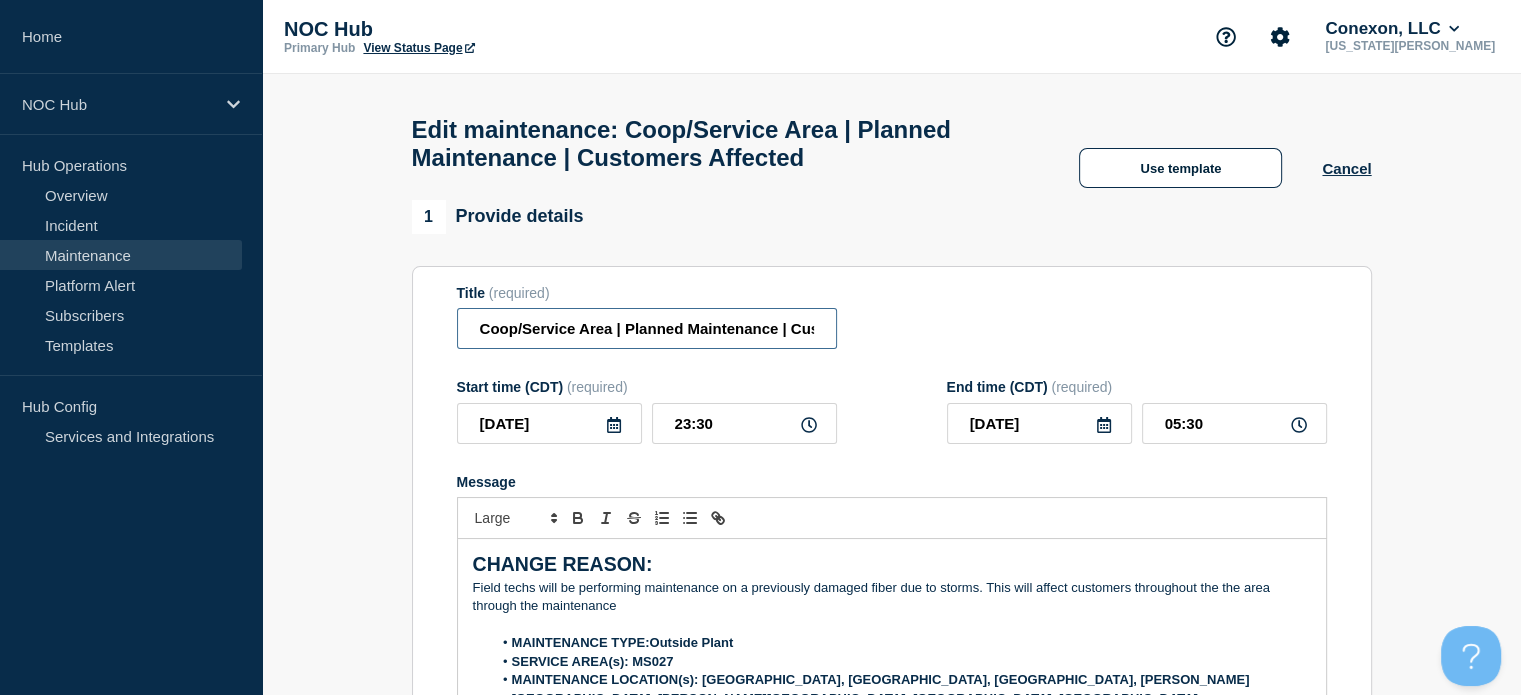 paste on "MS027 NT Spark" 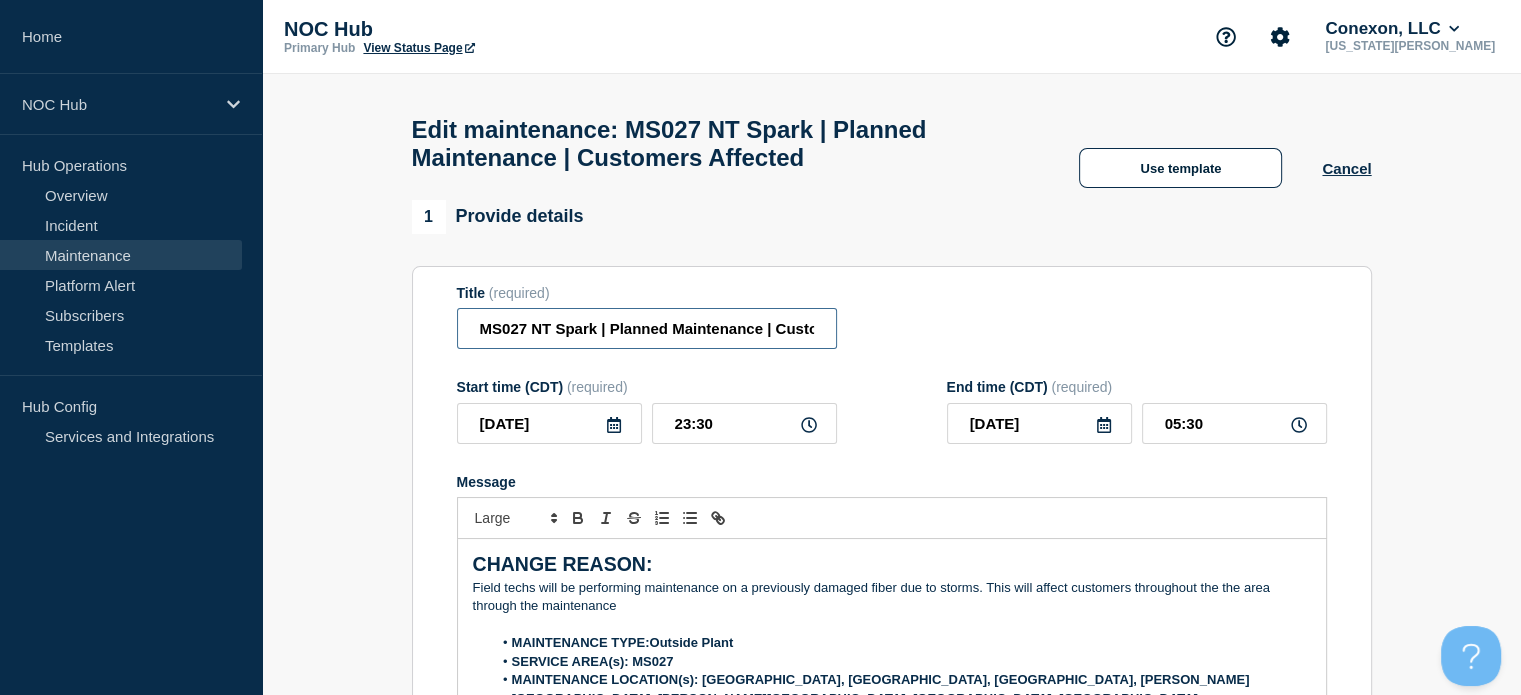 click on "MS027 NT Spark | Planned Maintenance | Customers Affected" at bounding box center [647, 328] 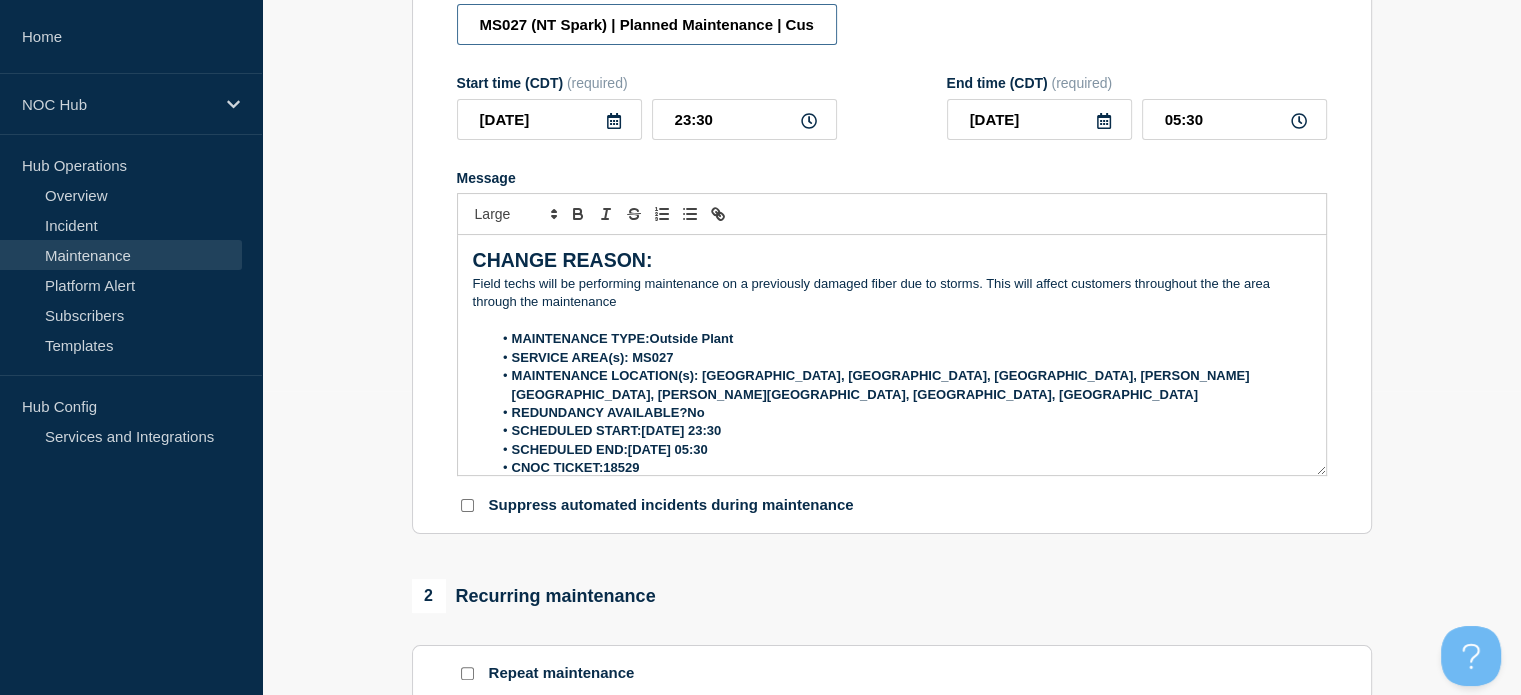 scroll, scrollTop: 314, scrollLeft: 0, axis: vertical 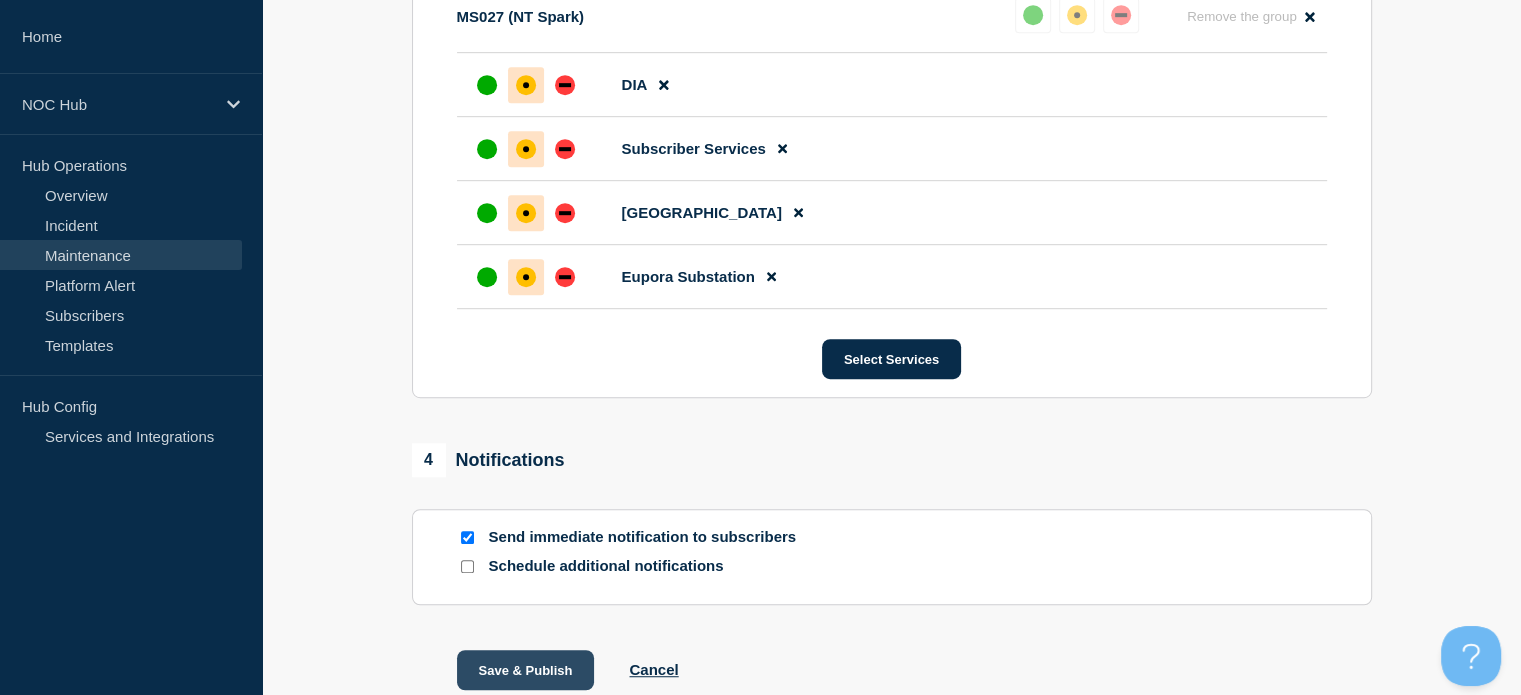 type on "MS027 (NT Spark) | Planned Maintenance | Customers Affected" 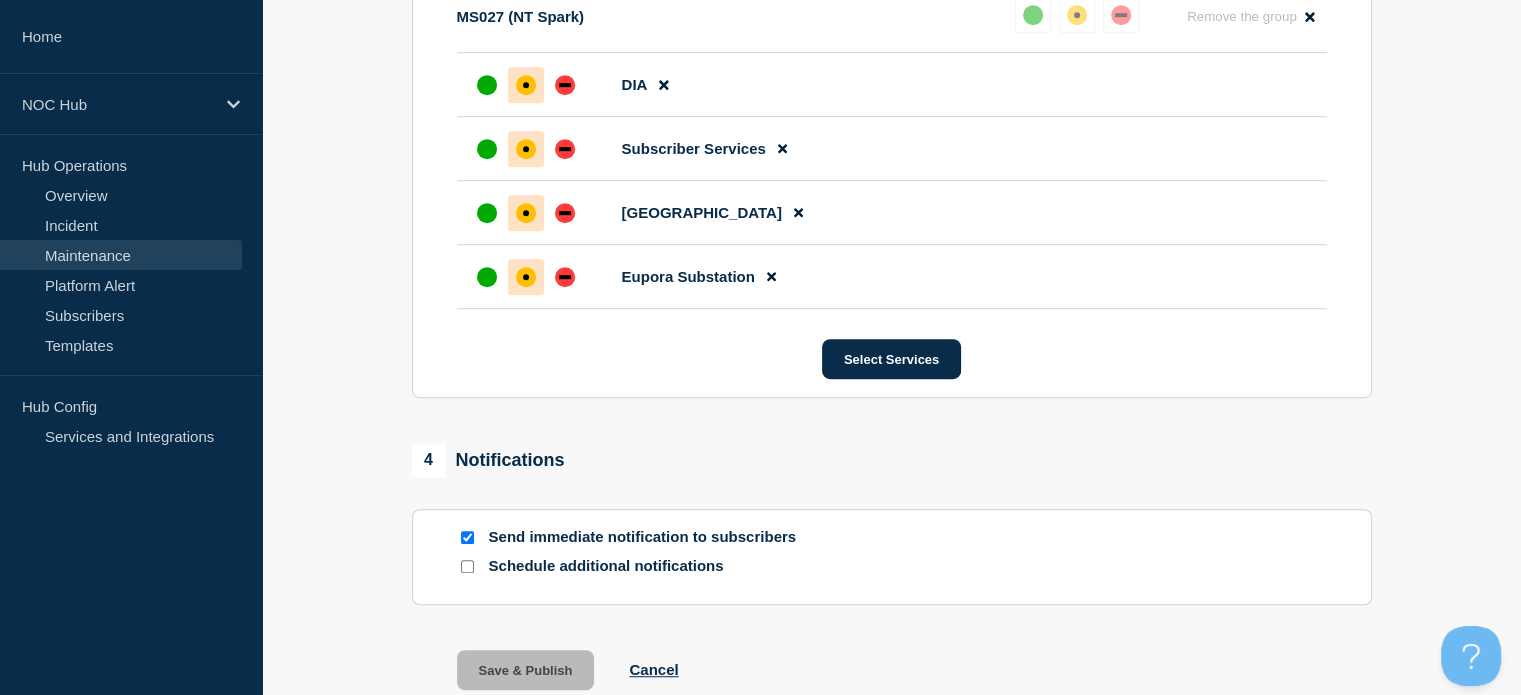 scroll, scrollTop: 0, scrollLeft: 0, axis: both 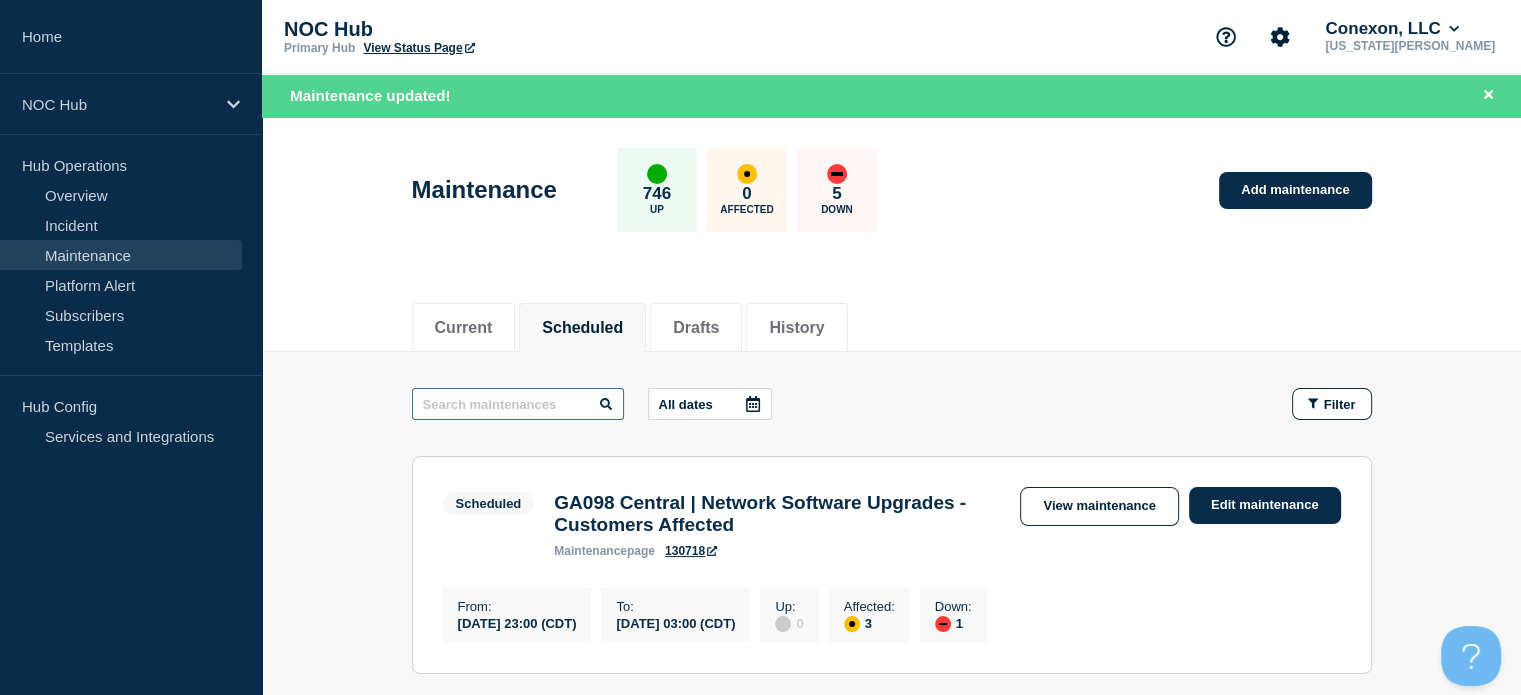 click at bounding box center [518, 404] 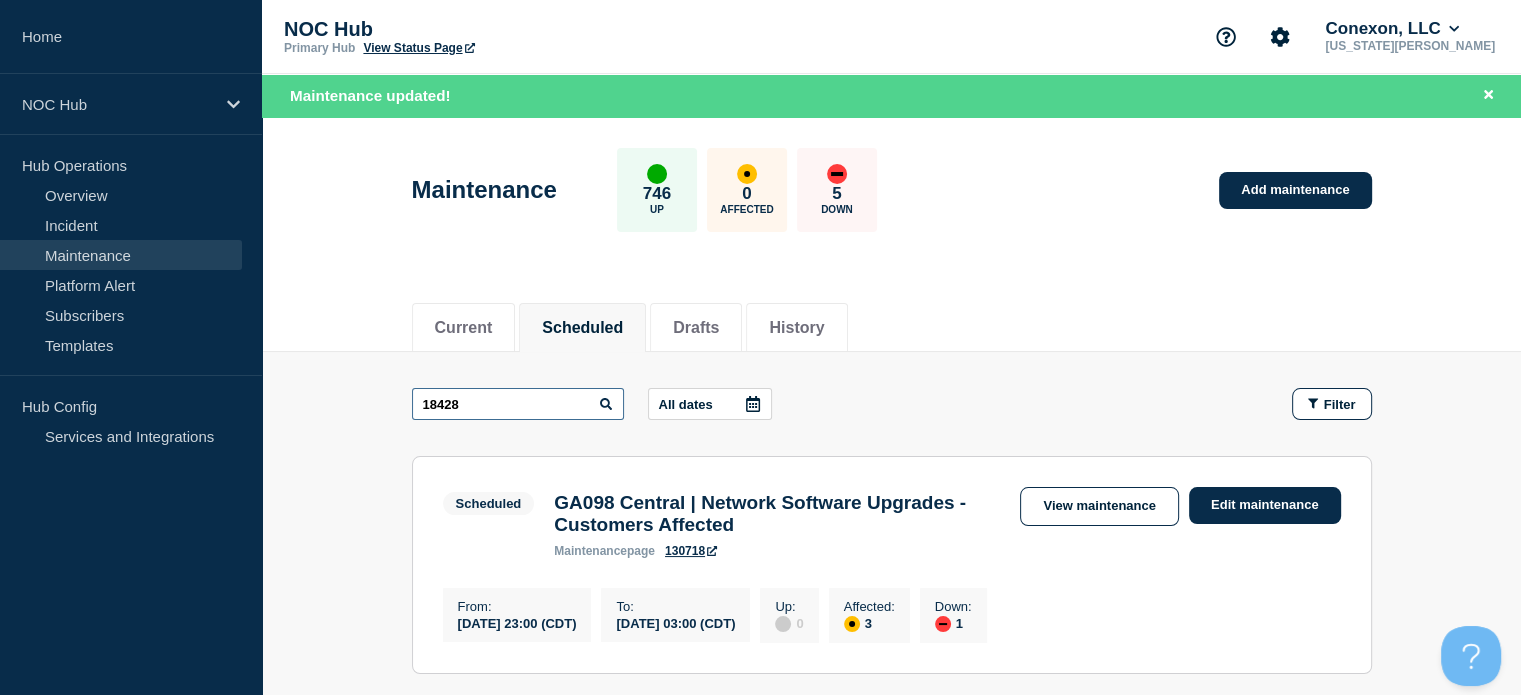 type on "18428" 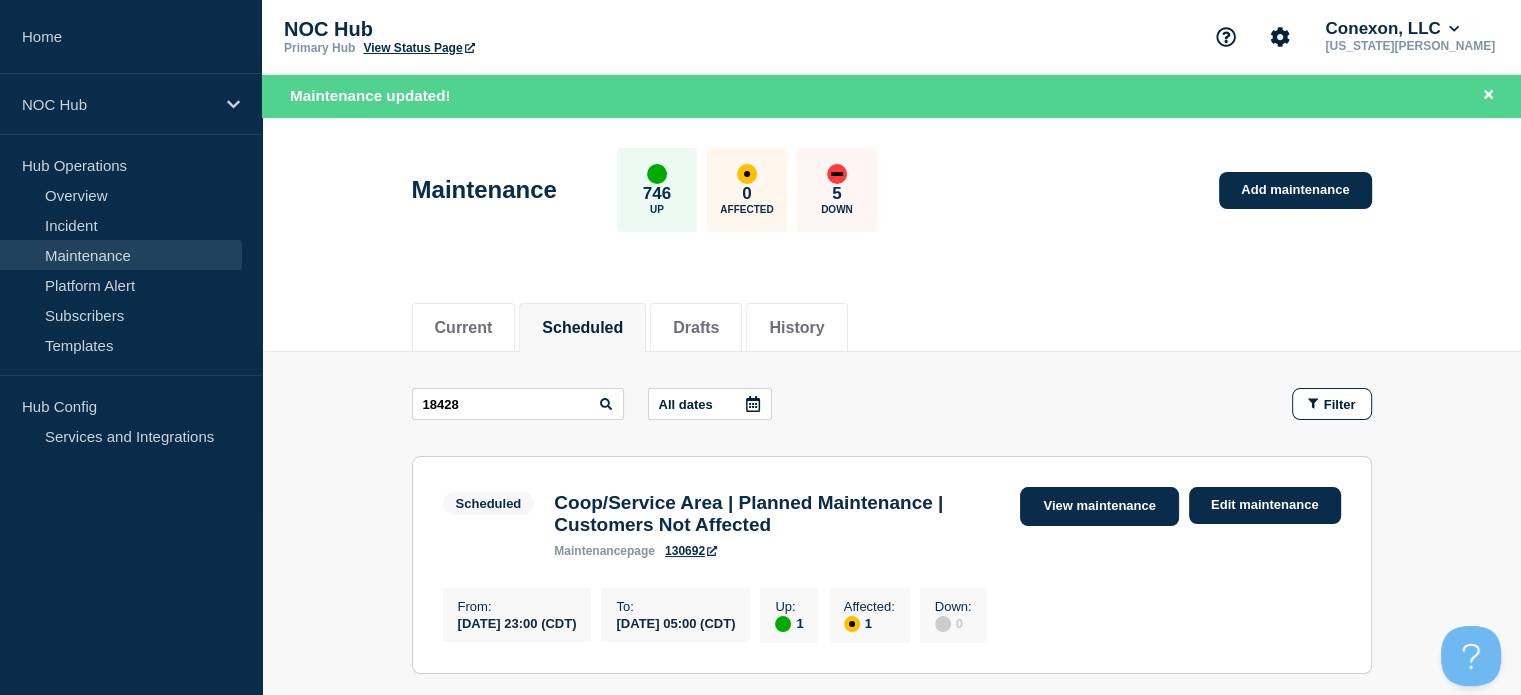 click on "View maintenance" at bounding box center (1099, 506) 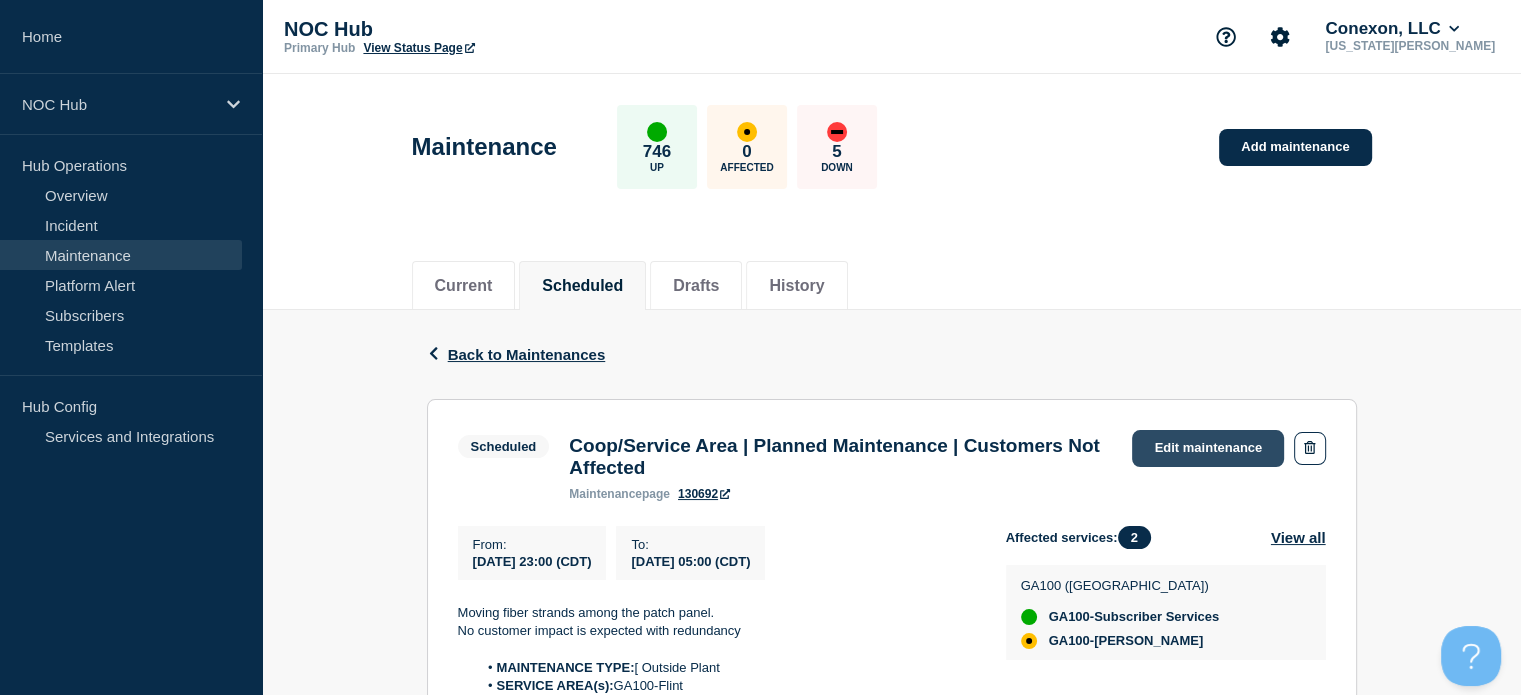 click on "Edit maintenance" 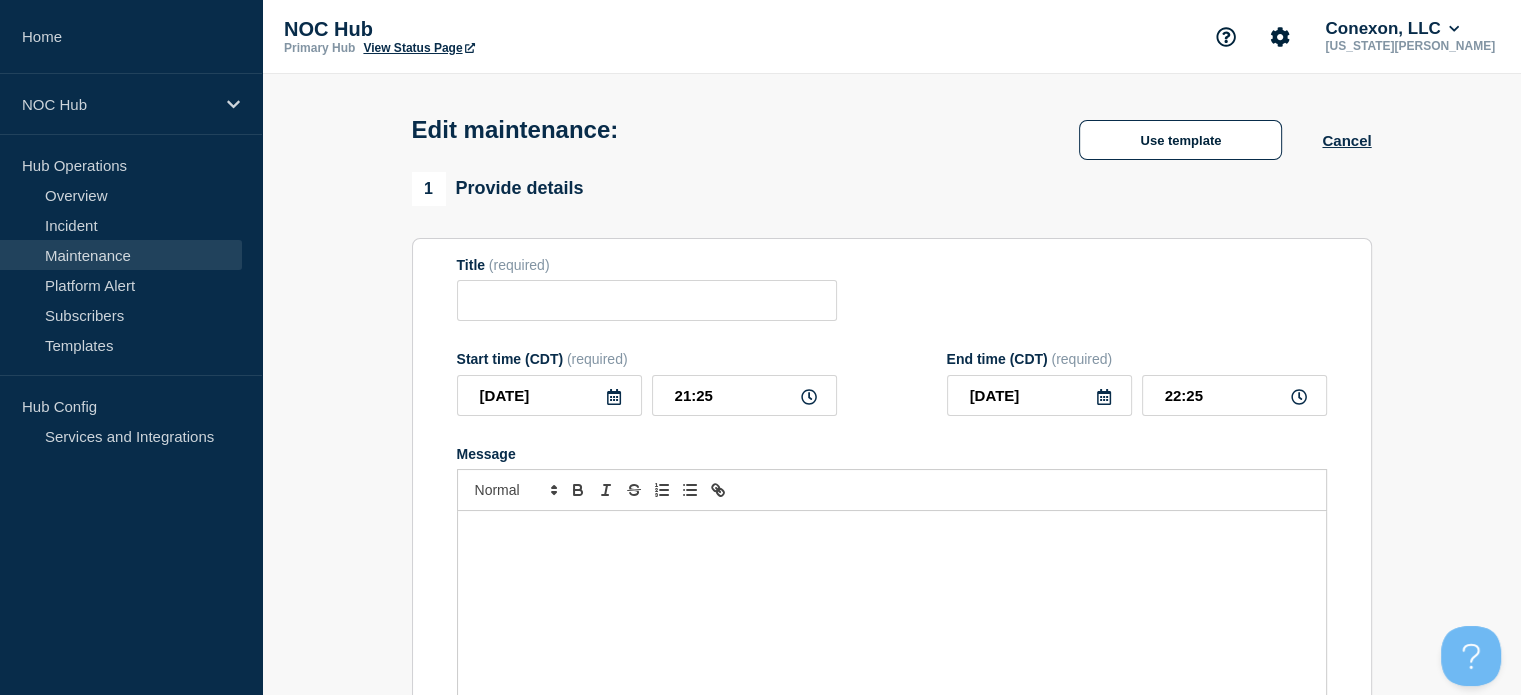 type on "Coop/Service Area | Planned Maintenance | Customers Not Affected" 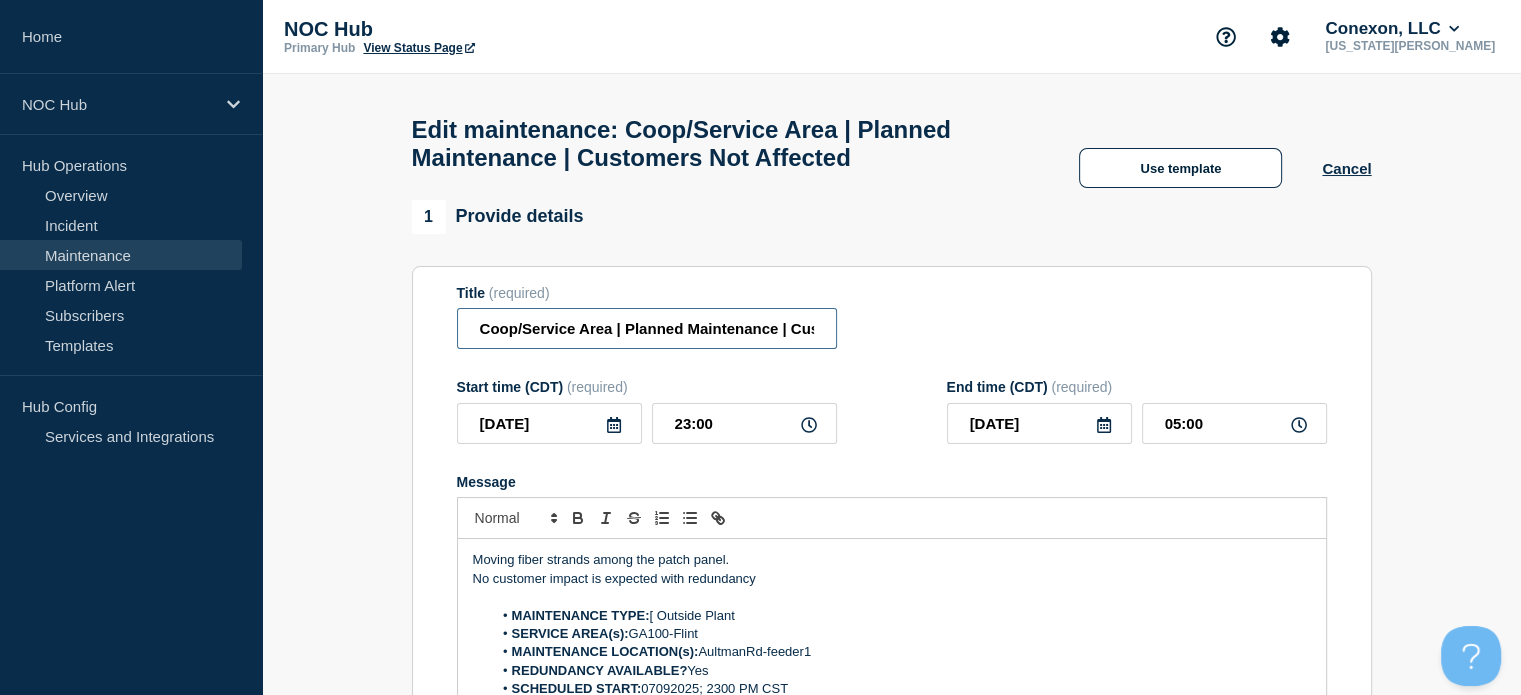 drag, startPoint x: 476, startPoint y: 341, endPoint x: 608, endPoint y: 357, distance: 132.96616 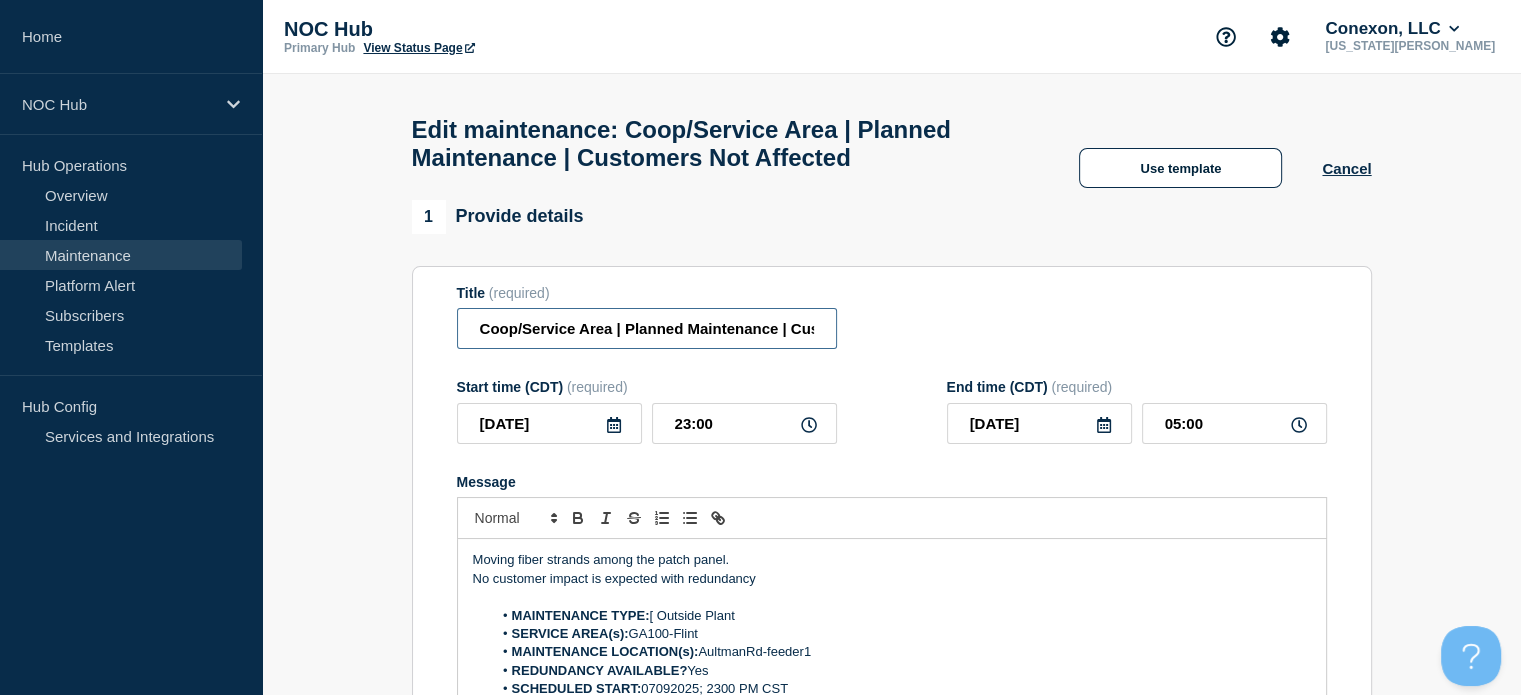 click on "Coop/Service Area | Planned Maintenance | Customers Not Affected" at bounding box center [647, 328] 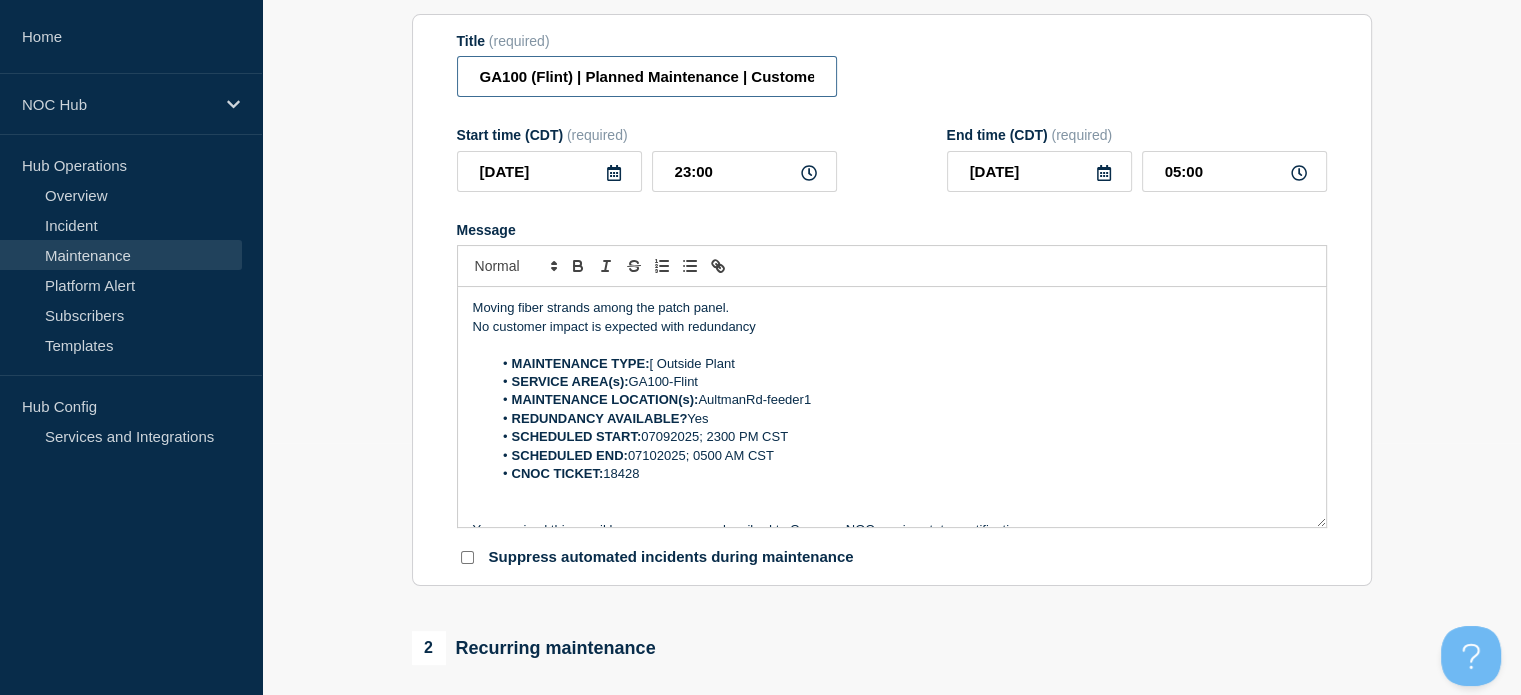 scroll, scrollTop: 255, scrollLeft: 0, axis: vertical 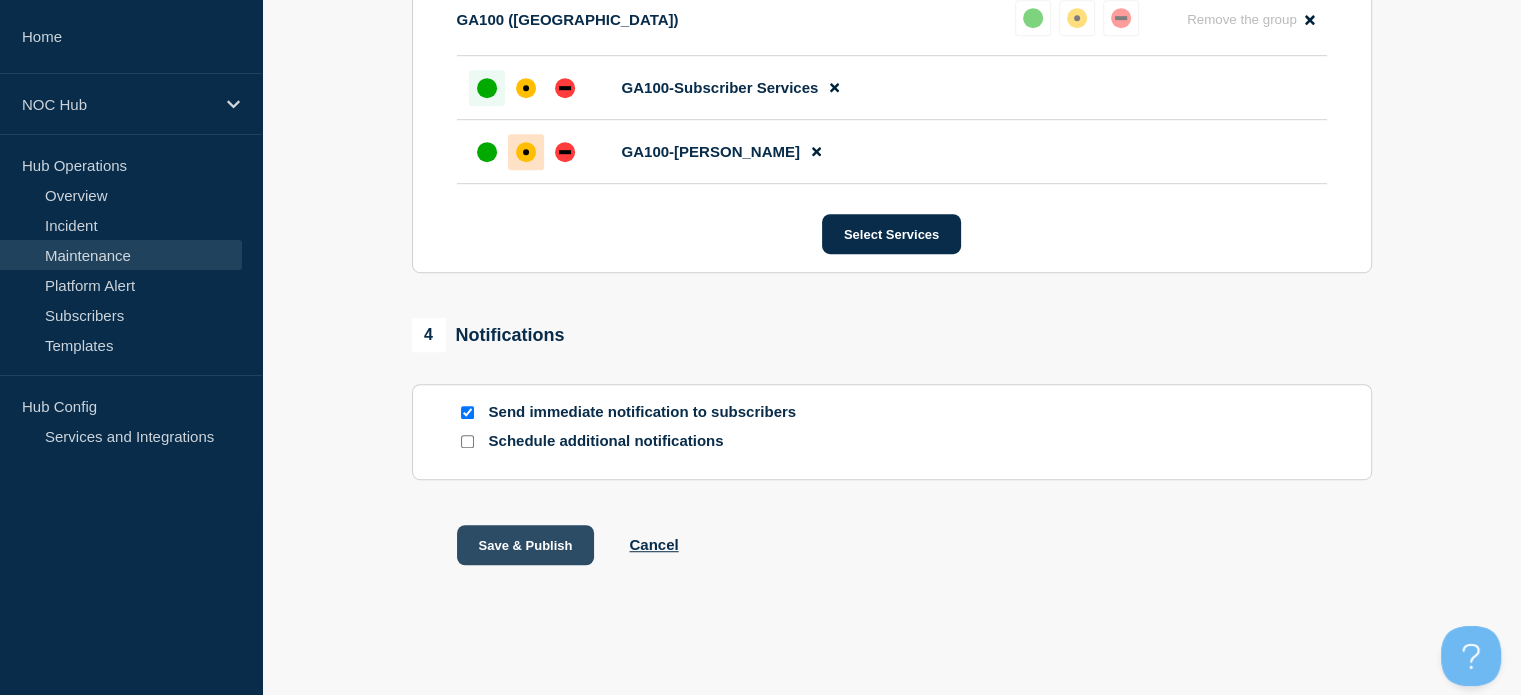 type on "GA100 (Flint) | Planned Maintenance | Customers Not Affected" 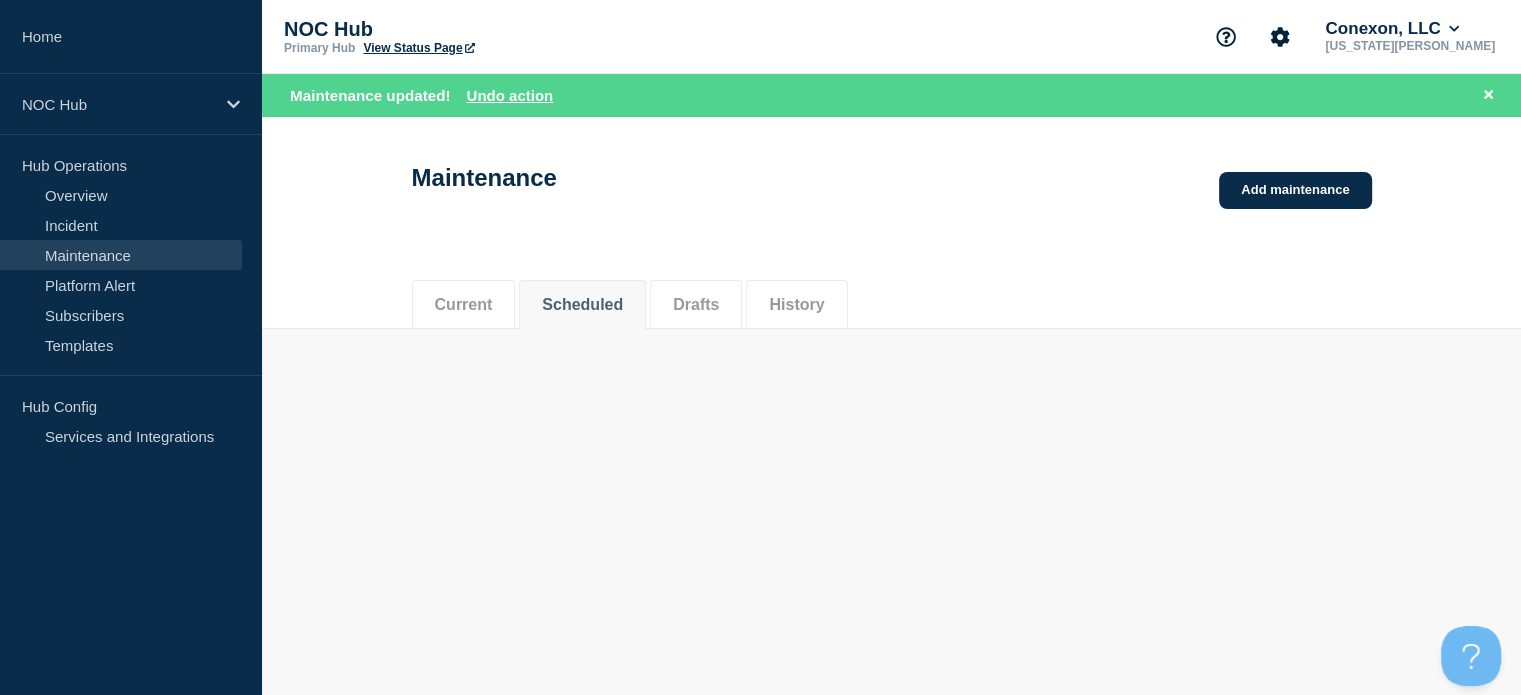 scroll, scrollTop: 0, scrollLeft: 0, axis: both 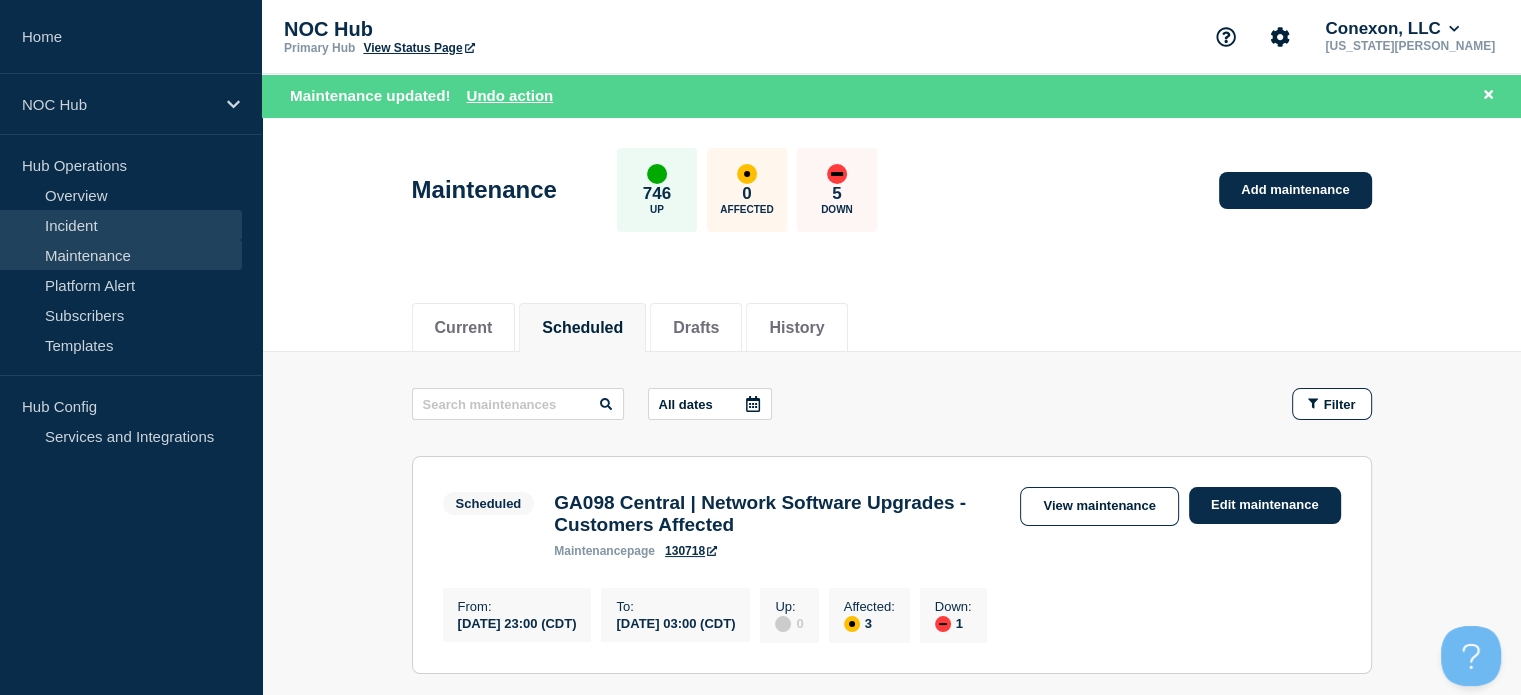 click on "Incident" at bounding box center (121, 225) 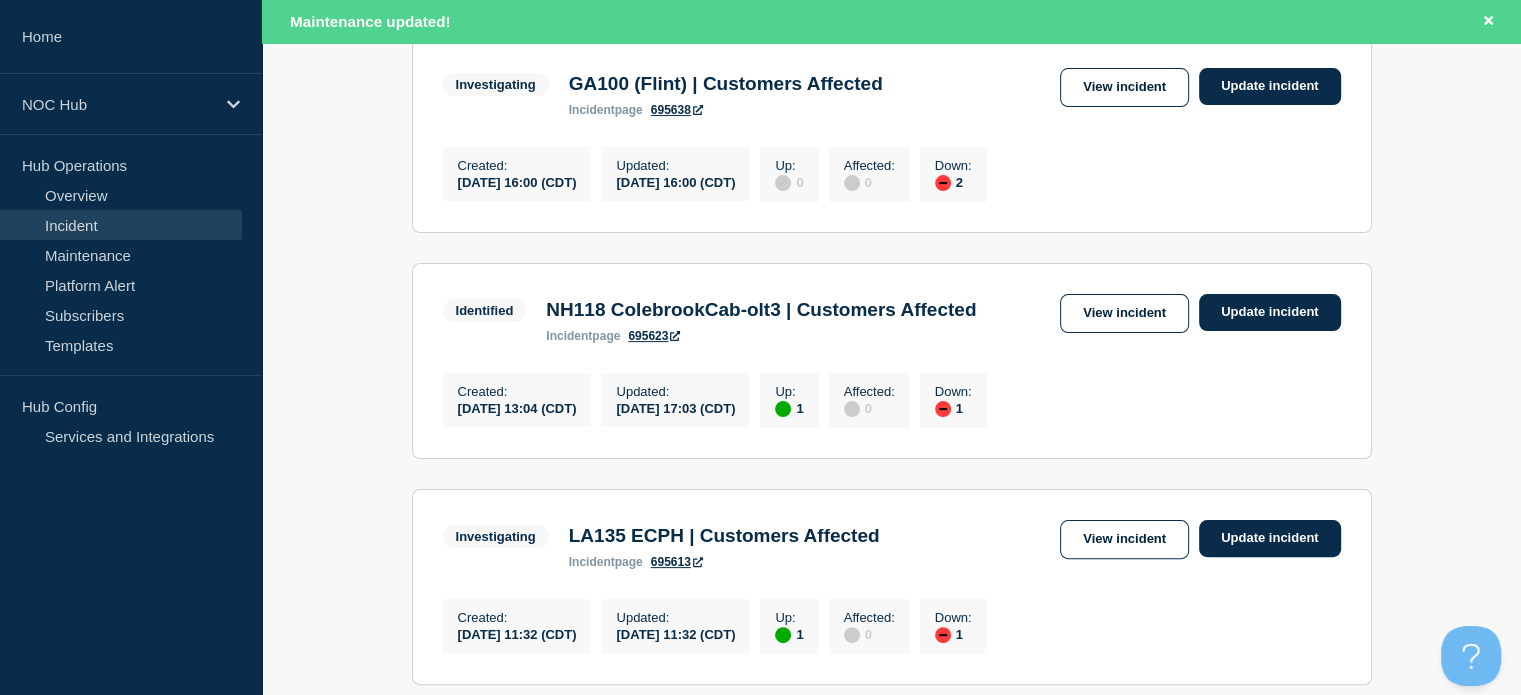 scroll, scrollTop: 415, scrollLeft: 0, axis: vertical 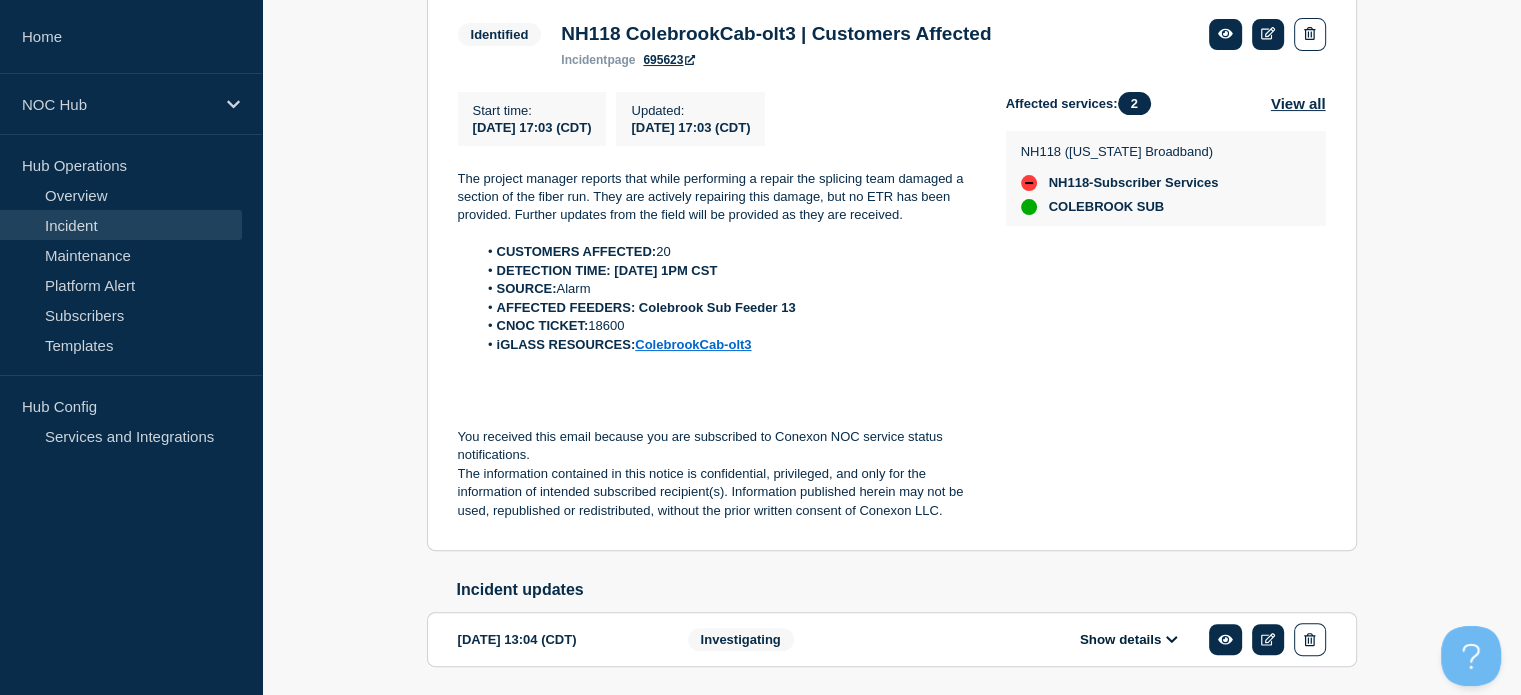 drag, startPoint x: 640, startPoint y: 330, endPoint x: 590, endPoint y: 333, distance: 50.08992 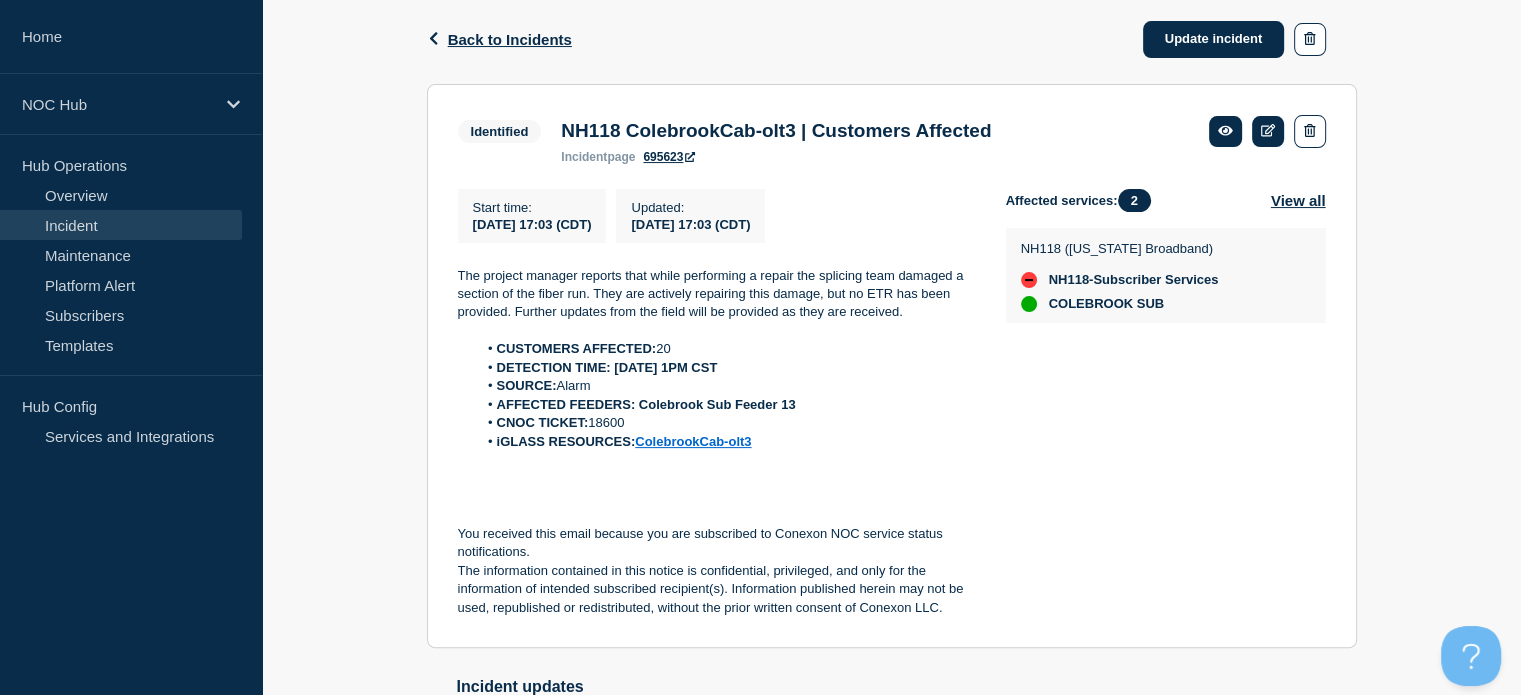 scroll, scrollTop: 312, scrollLeft: 0, axis: vertical 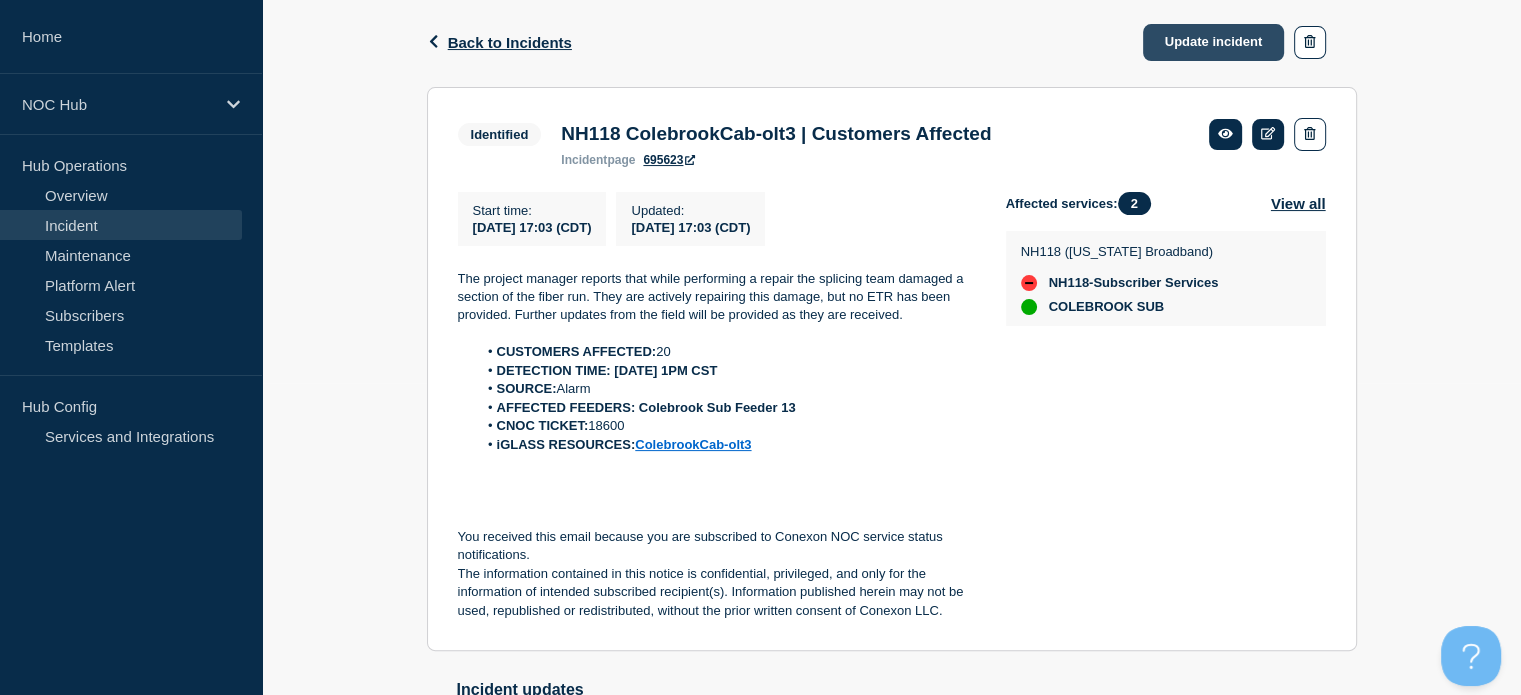 click on "Update incident" 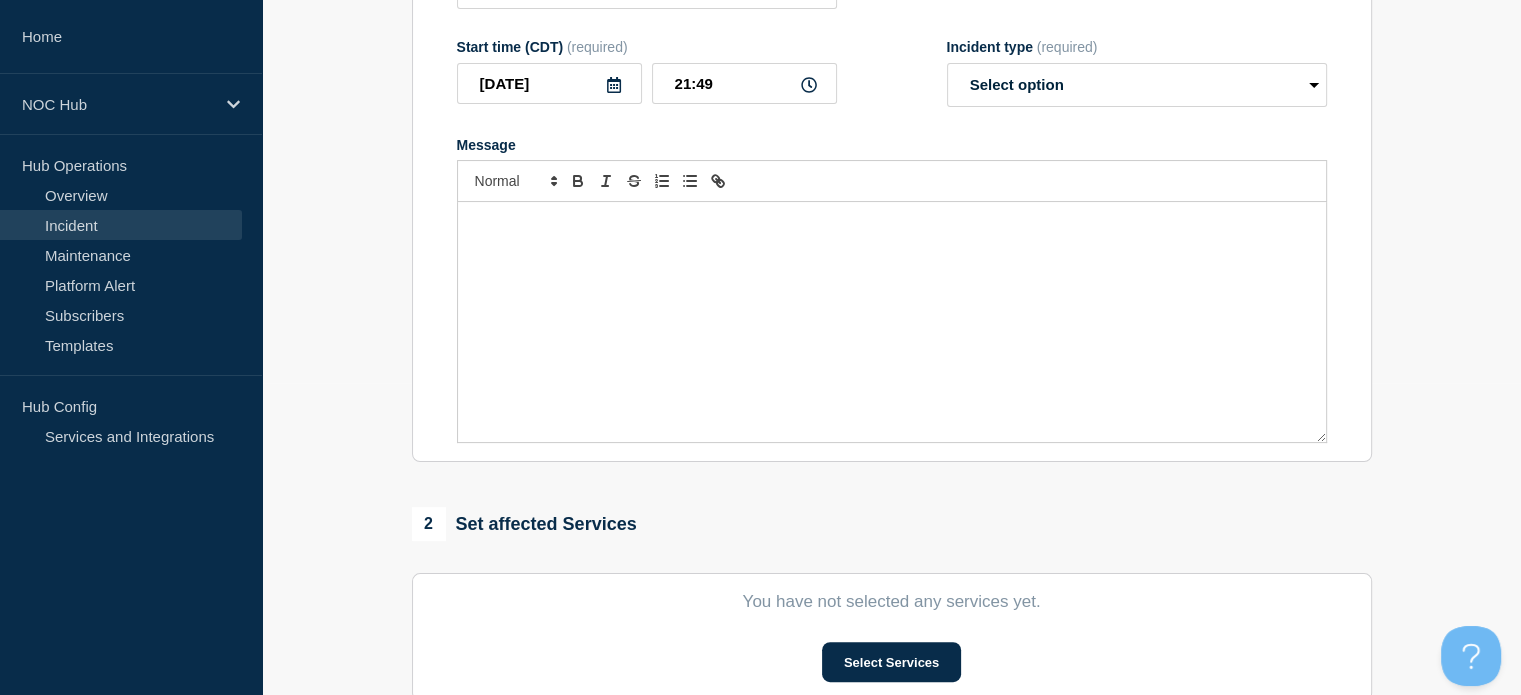 type on "NH118 ColebrookCab-olt3 | Customers Affected" 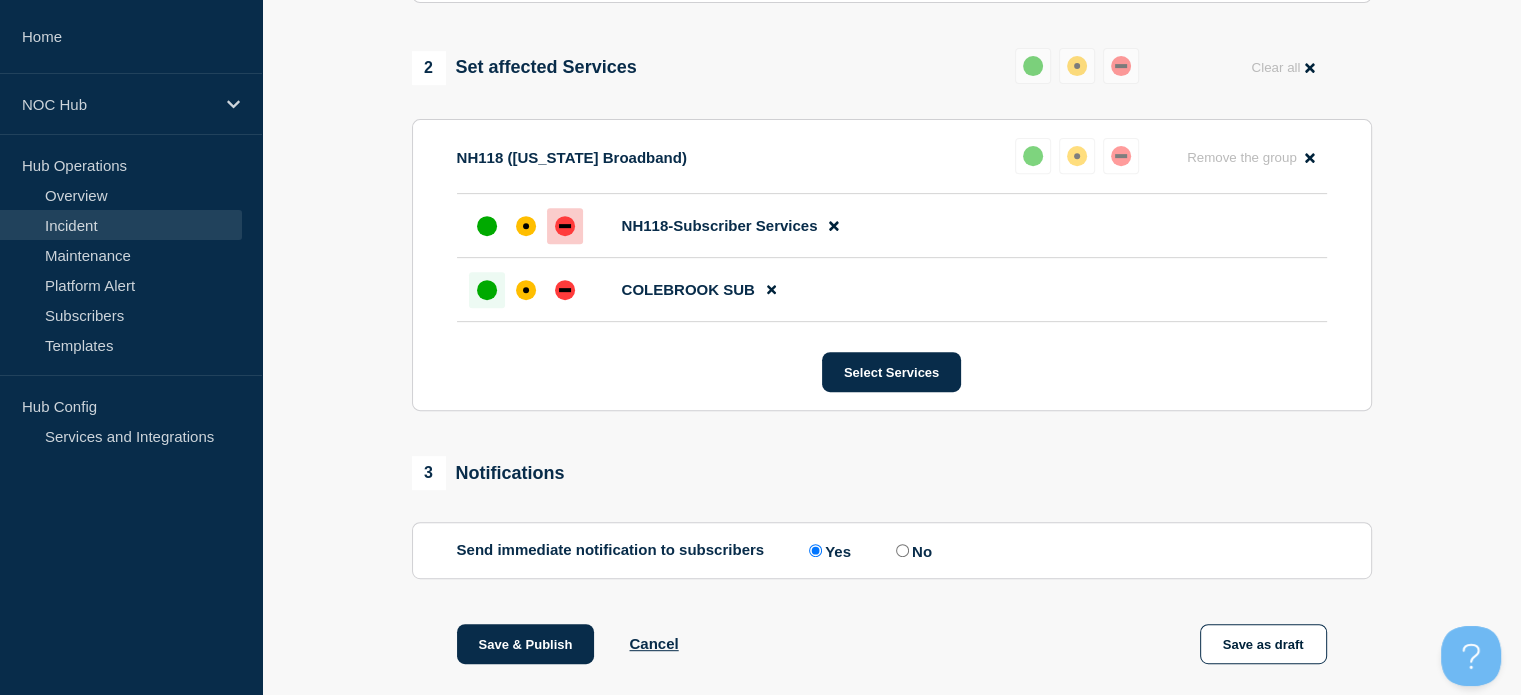 scroll, scrollTop: 1095, scrollLeft: 0, axis: vertical 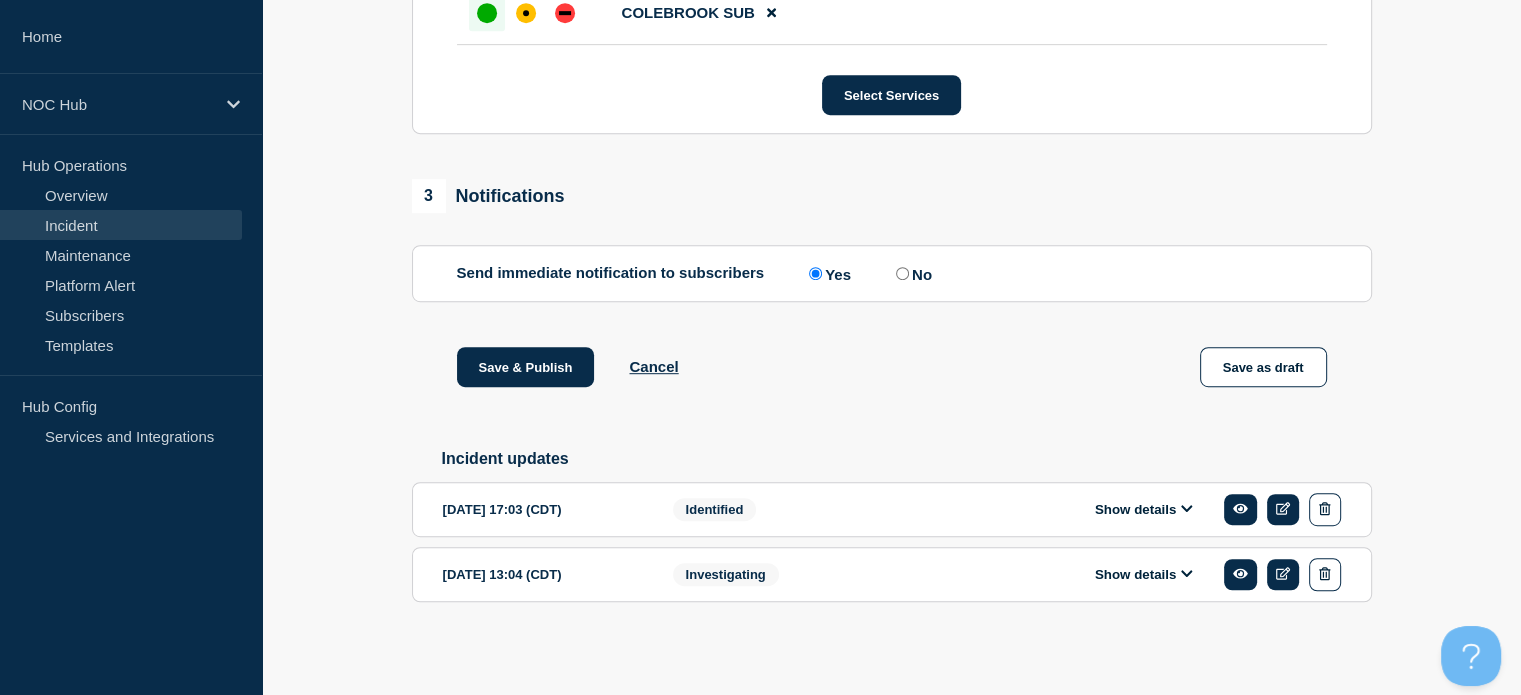 click on "Show details" at bounding box center (1144, 509) 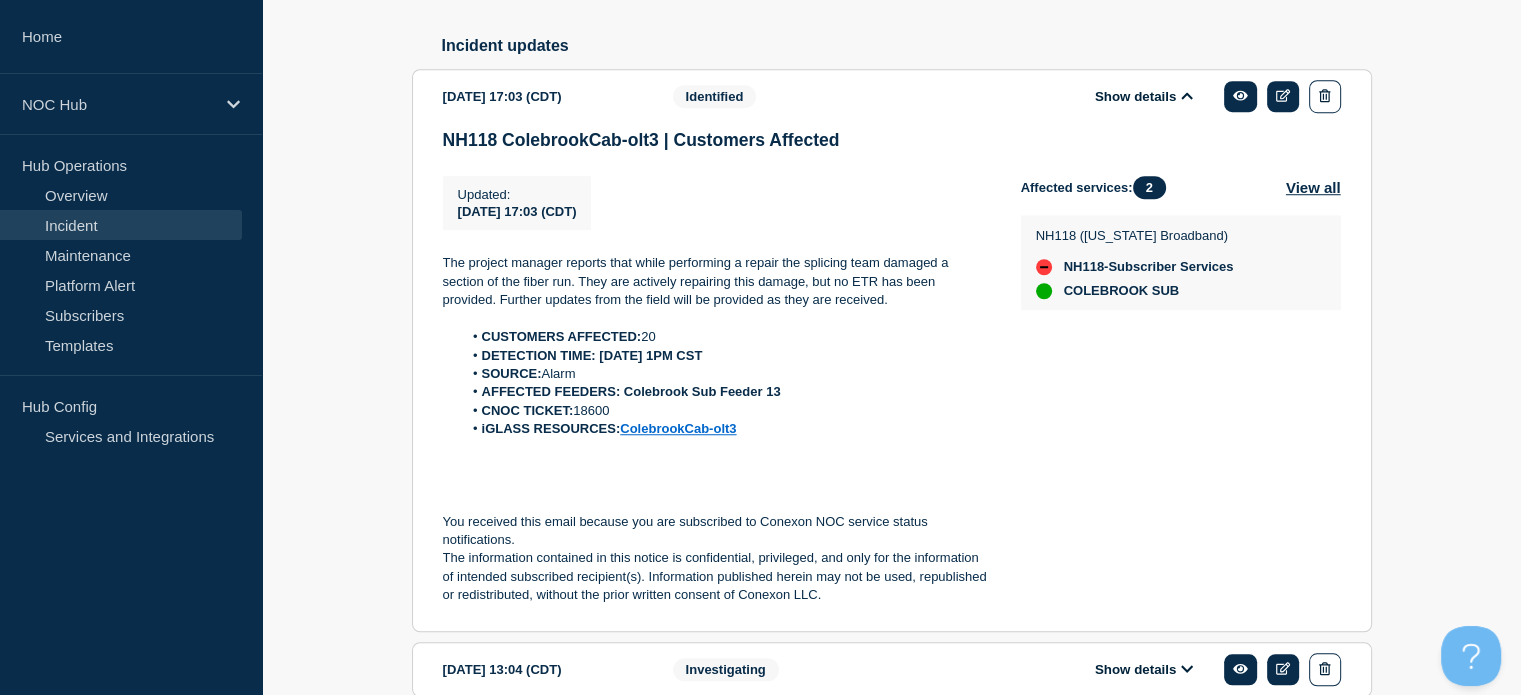 scroll, scrollTop: 1498, scrollLeft: 0, axis: vertical 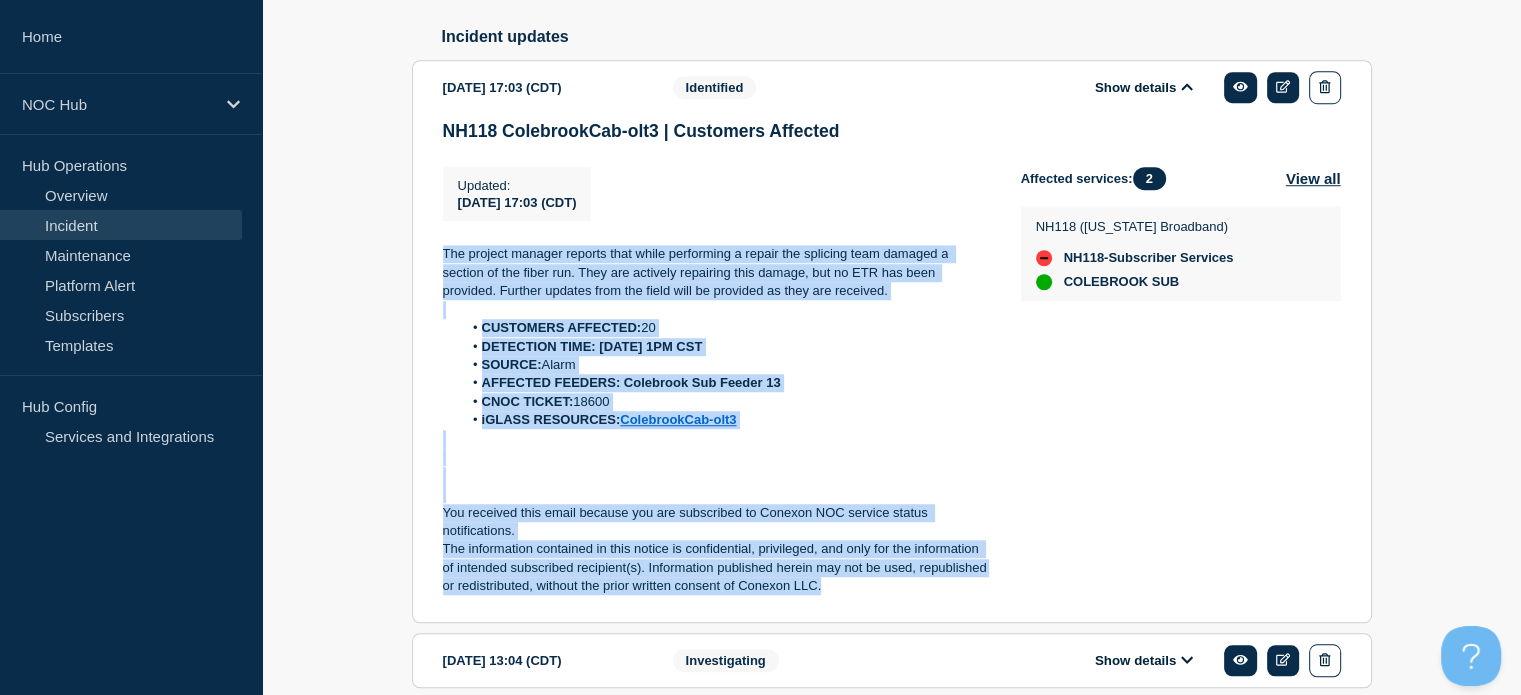 drag, startPoint x: 833, startPoint y: 610, endPoint x: 429, endPoint y: 266, distance: 530.61475 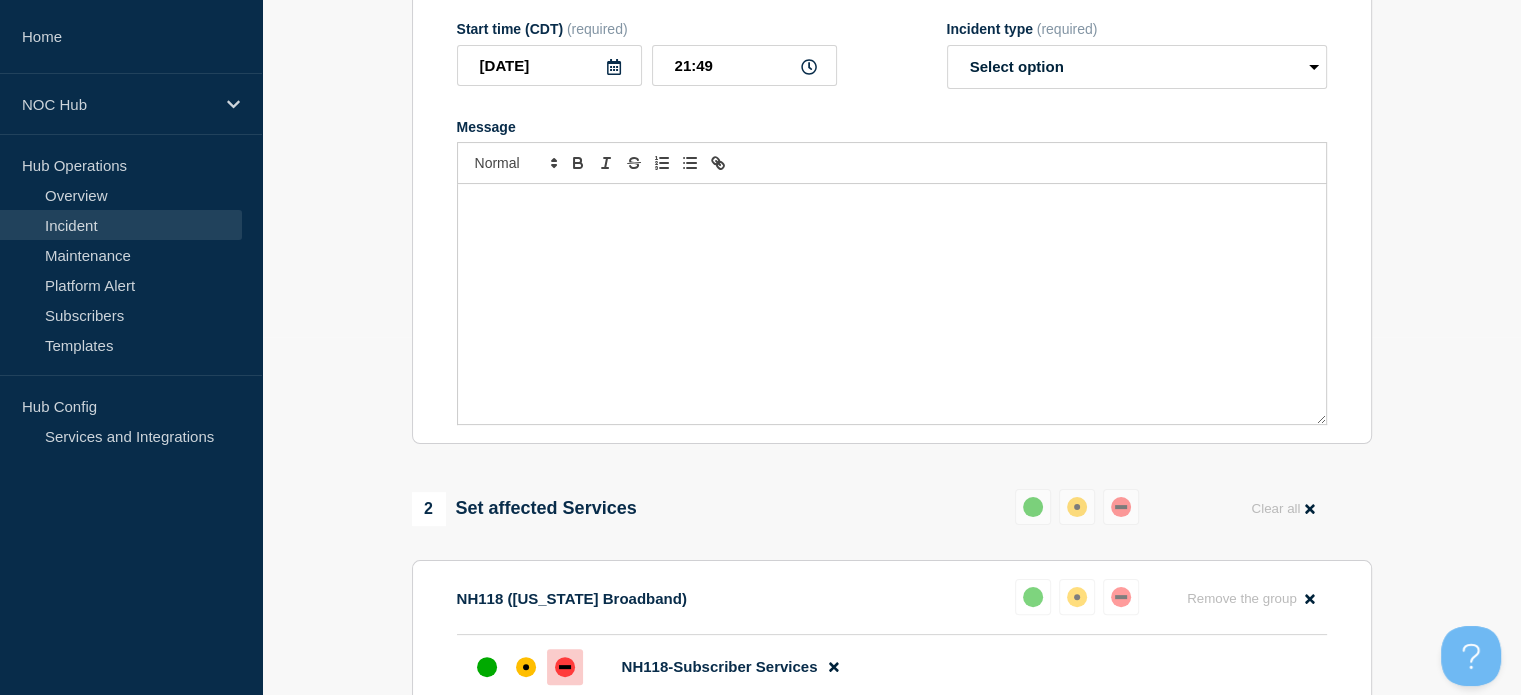 scroll, scrollTop: 334, scrollLeft: 0, axis: vertical 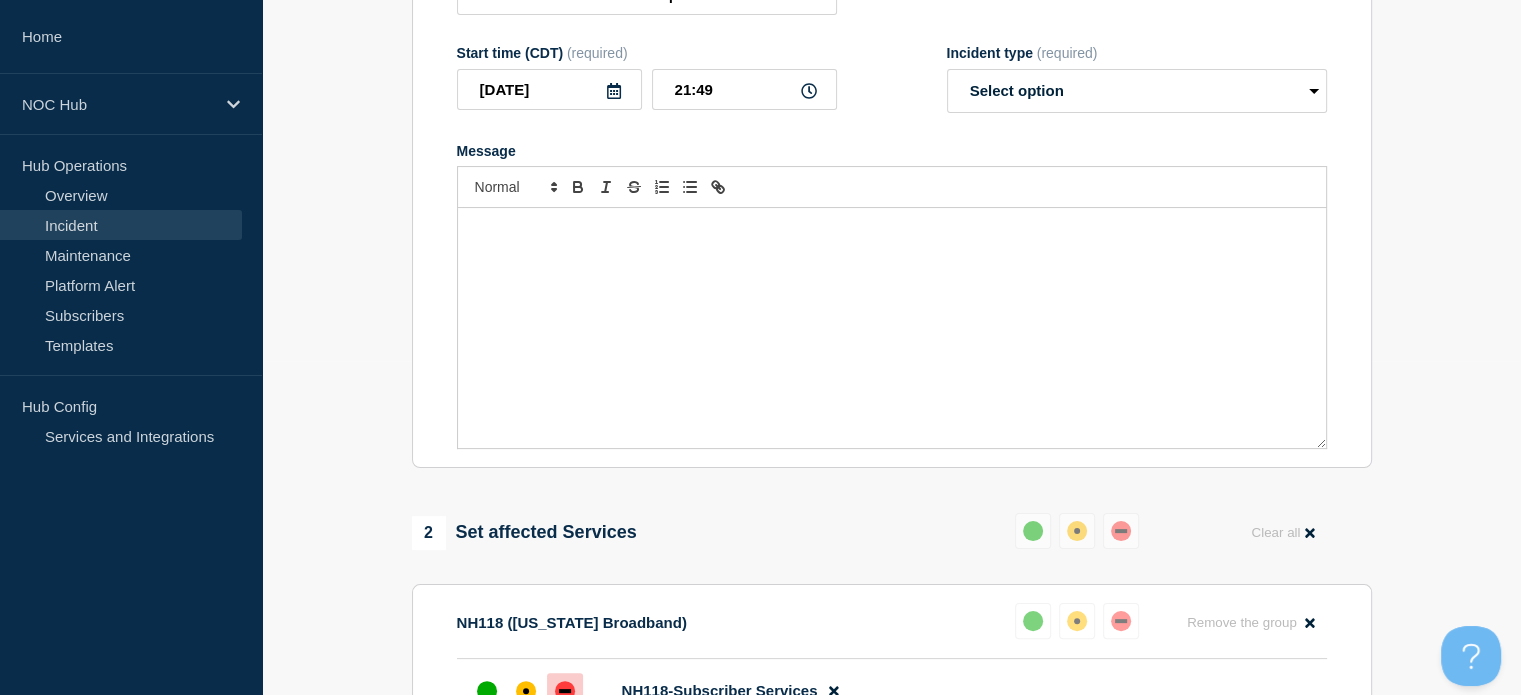 click at bounding box center (892, 328) 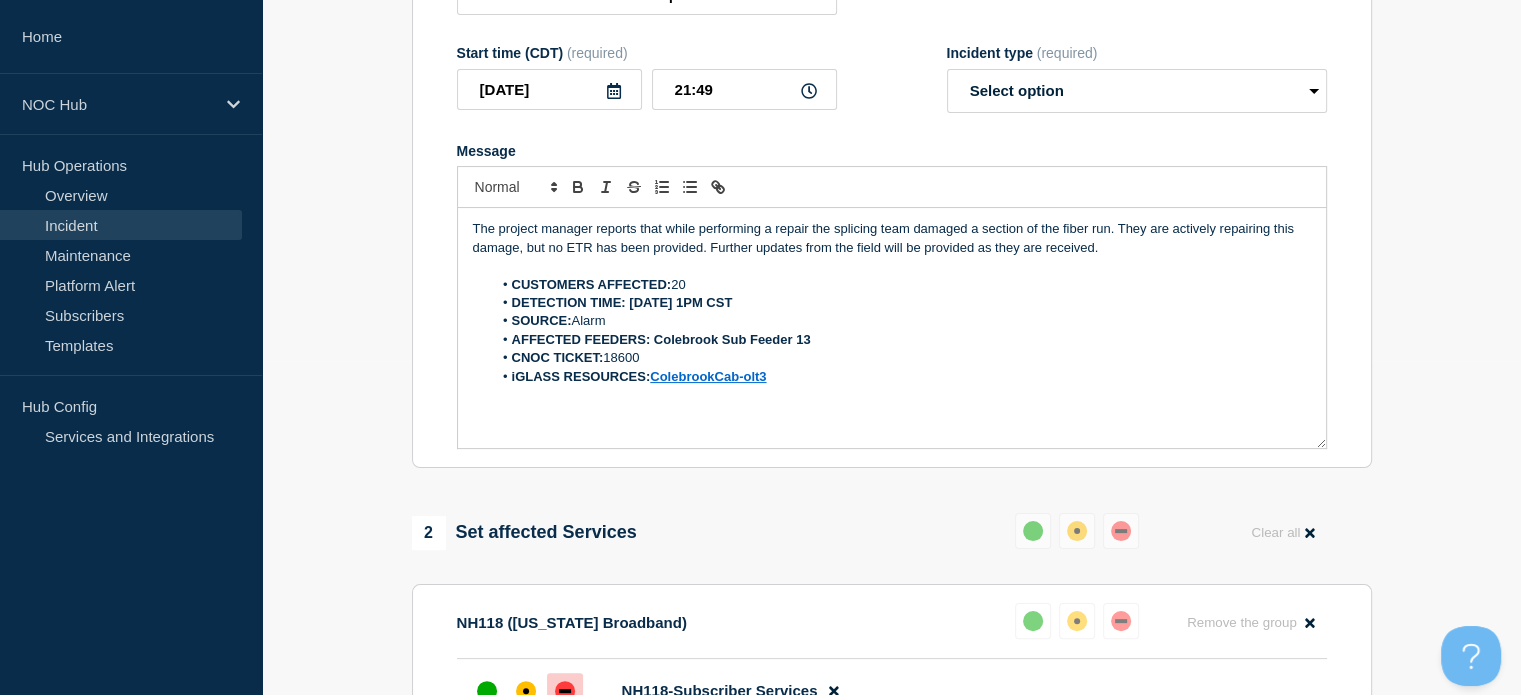 scroll, scrollTop: 64, scrollLeft: 0, axis: vertical 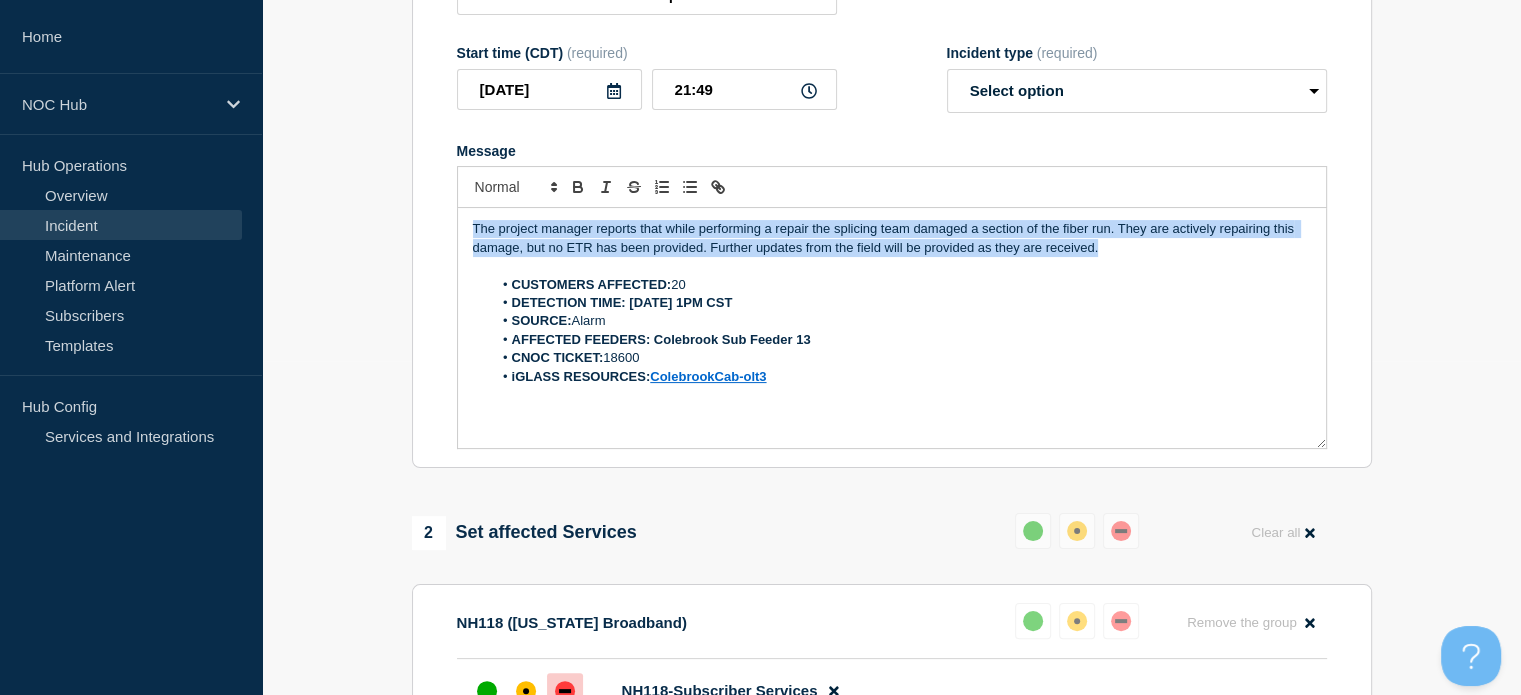 drag, startPoint x: 1160, startPoint y: 263, endPoint x: 460, endPoint y: 206, distance: 702.3169 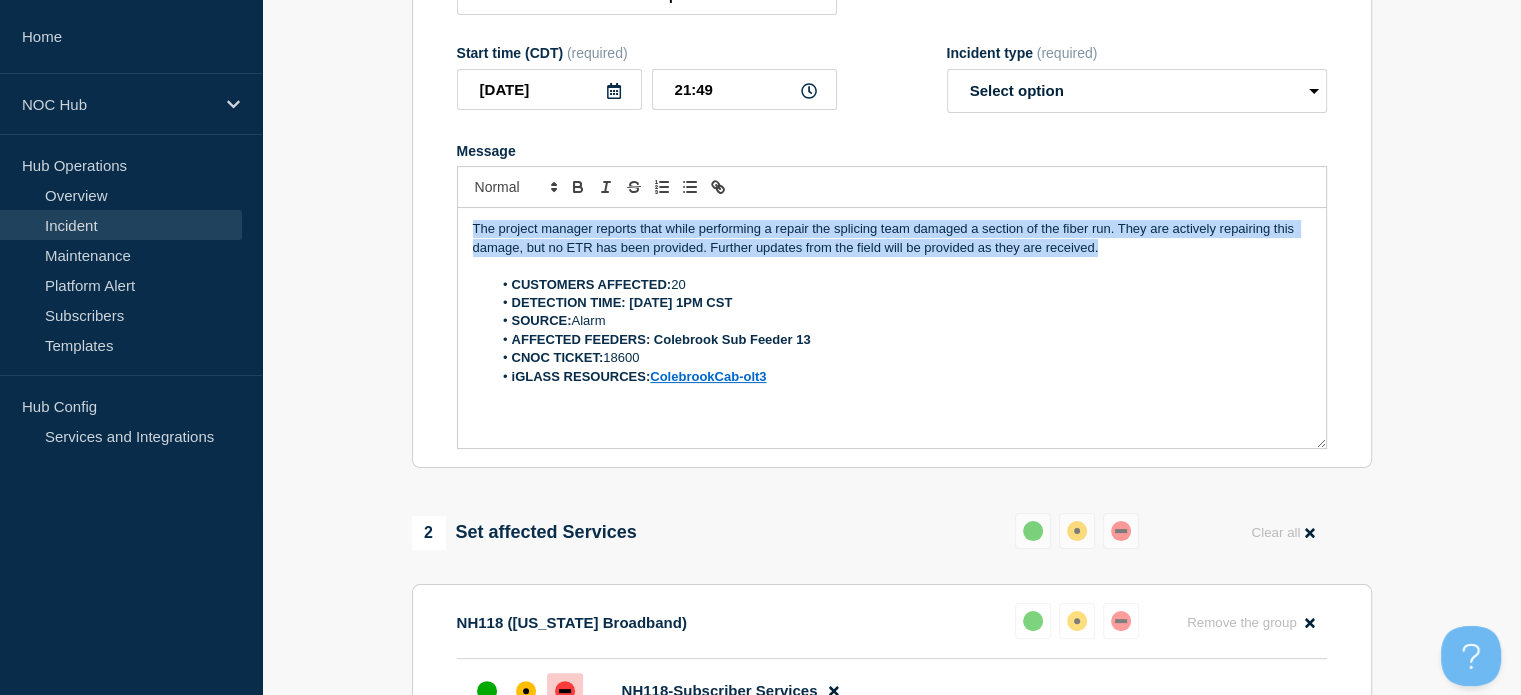 click on "The project manager reports that while performing a repair the splicing team damaged a section of the fiber run. They are actively repairing this damage, but no ETR has been provided. Further updates from the field will be provided as they are received. CUSTOMERS AFFECTED:  20 DETECTION TIME: 07/09/25 1PM CST SOURCE:  Alarm AFFECTED FEEDERS: Colebrook Sub Feeder 13 CNOC TICKET:  18600 iGLASS RESOURCES:  ColebrookCab-olt3 You received this email because you are subscribed to Conexon NOC service status notifications. The information contained in this notice is confidential, privileged, and only for the information of intended subscribed recipient(s). Information published herein may not be used, republished or redistributed, without the prior written consent of Conexon LLC." at bounding box center (892, 307) 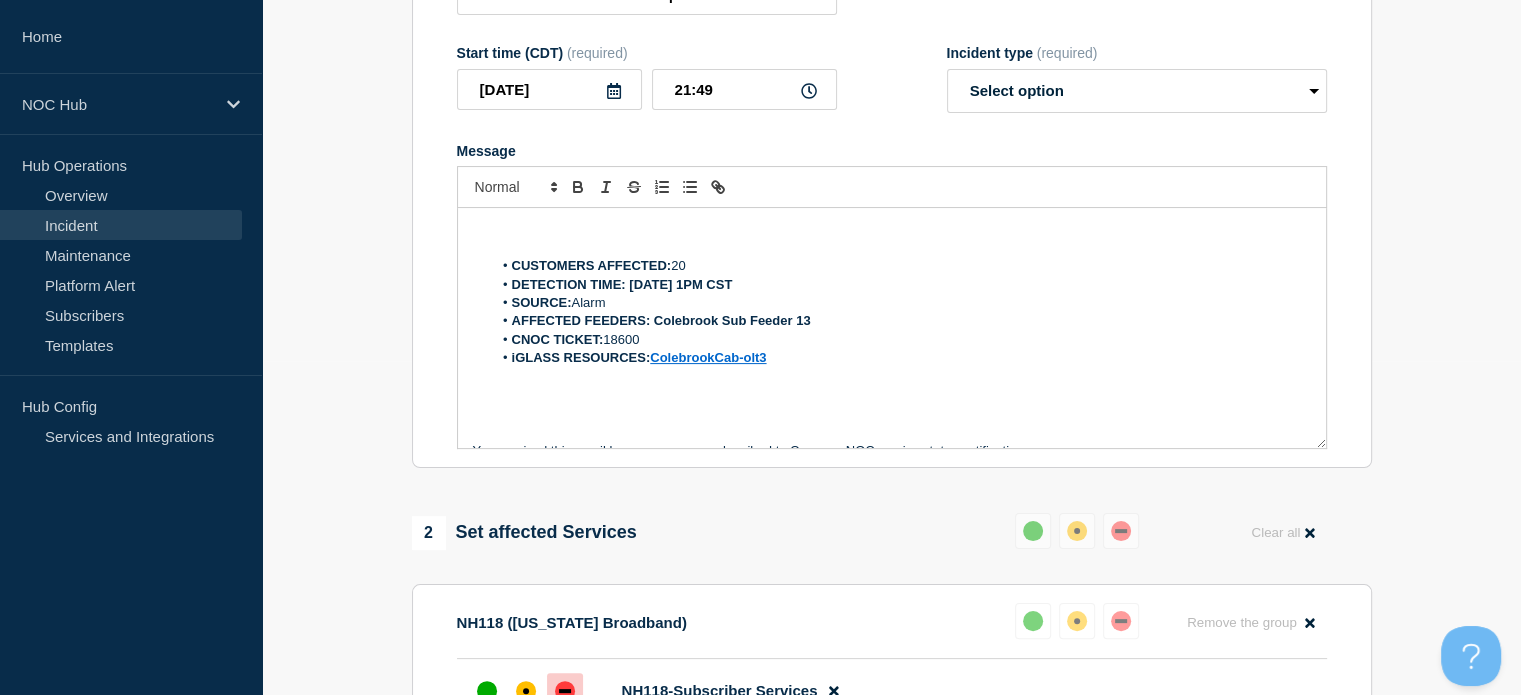 type 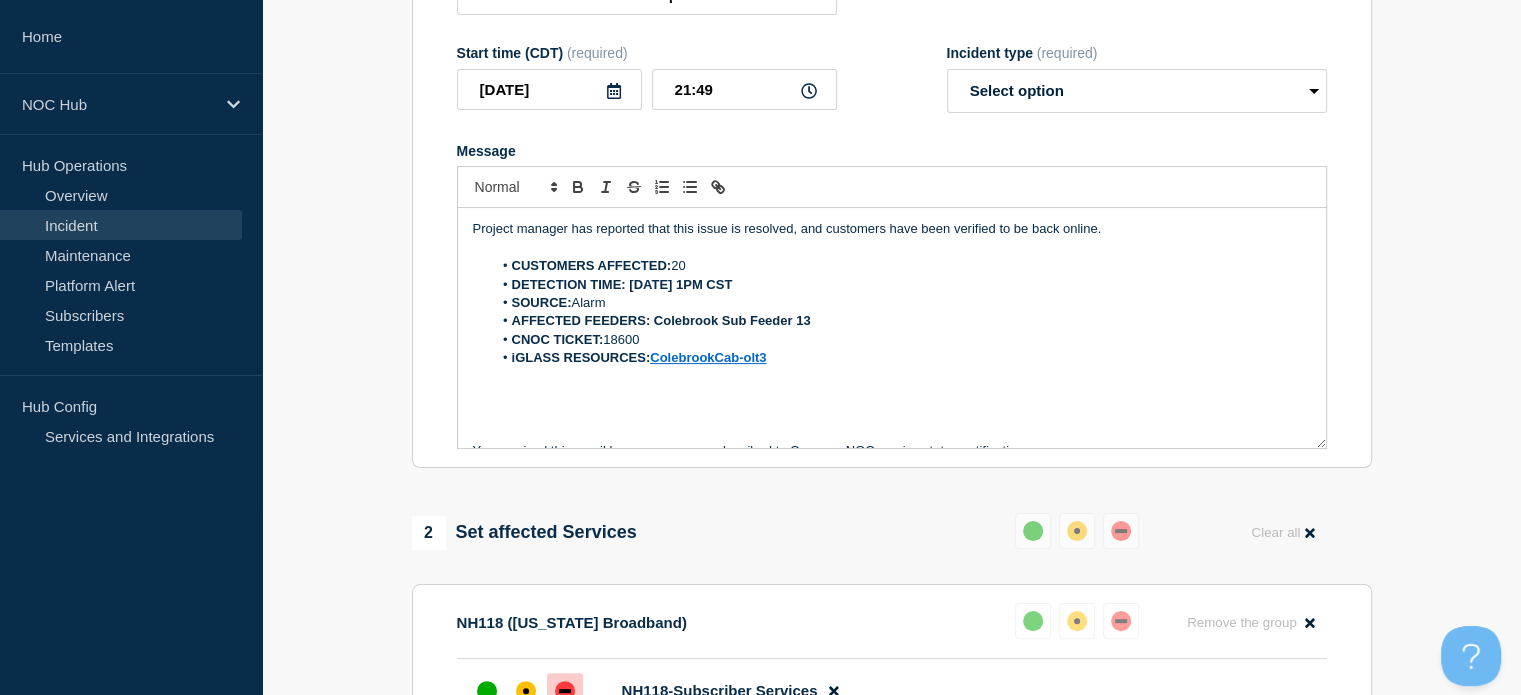 scroll, scrollTop: 60, scrollLeft: 0, axis: vertical 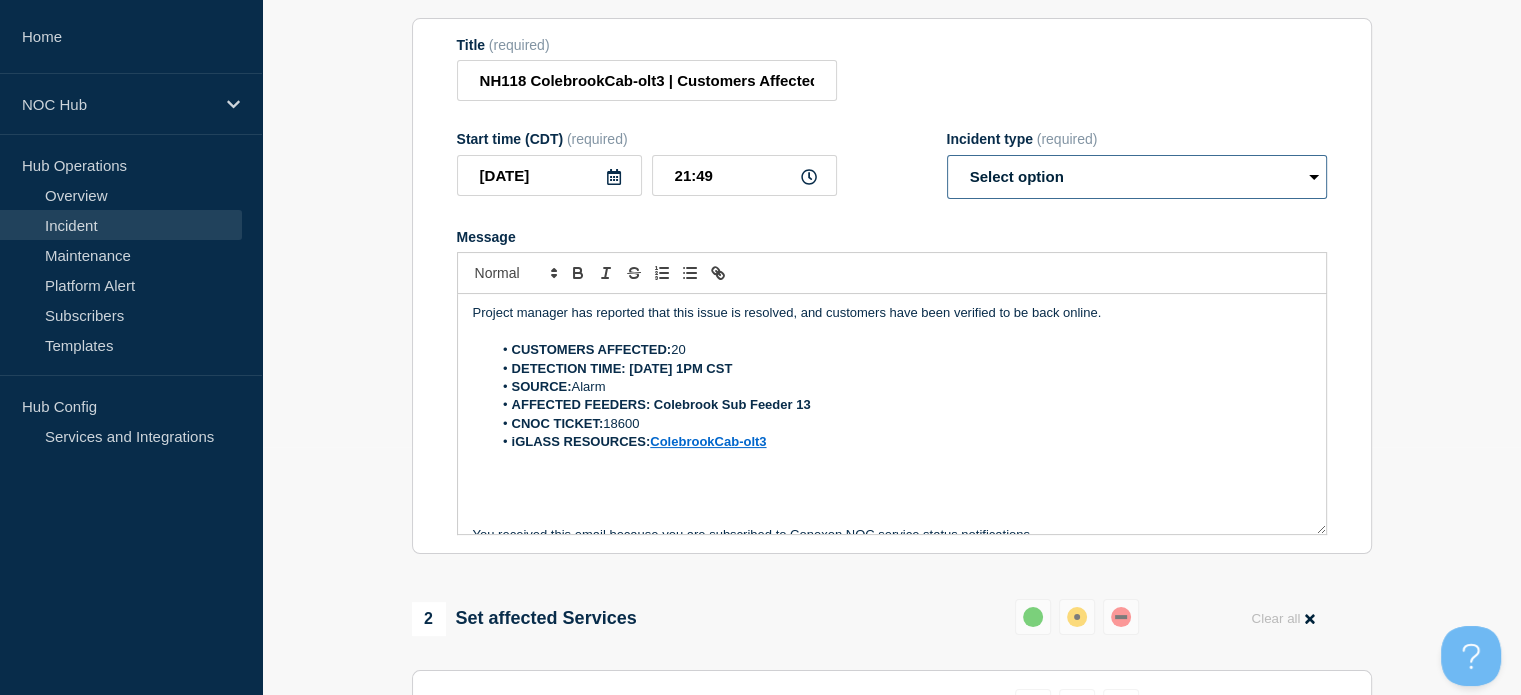 click on "Select option Investigating Identified Monitoring Resolved" at bounding box center [1137, 177] 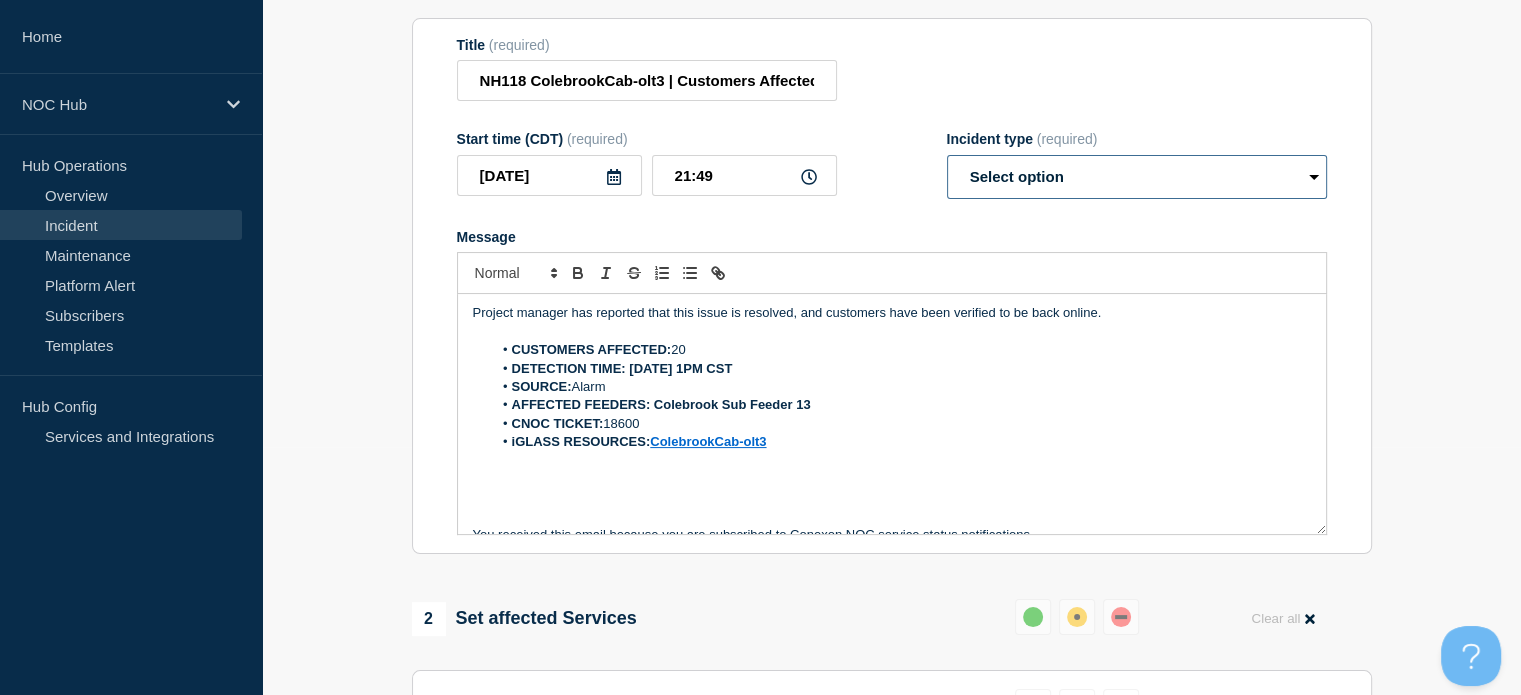 select on "resolved" 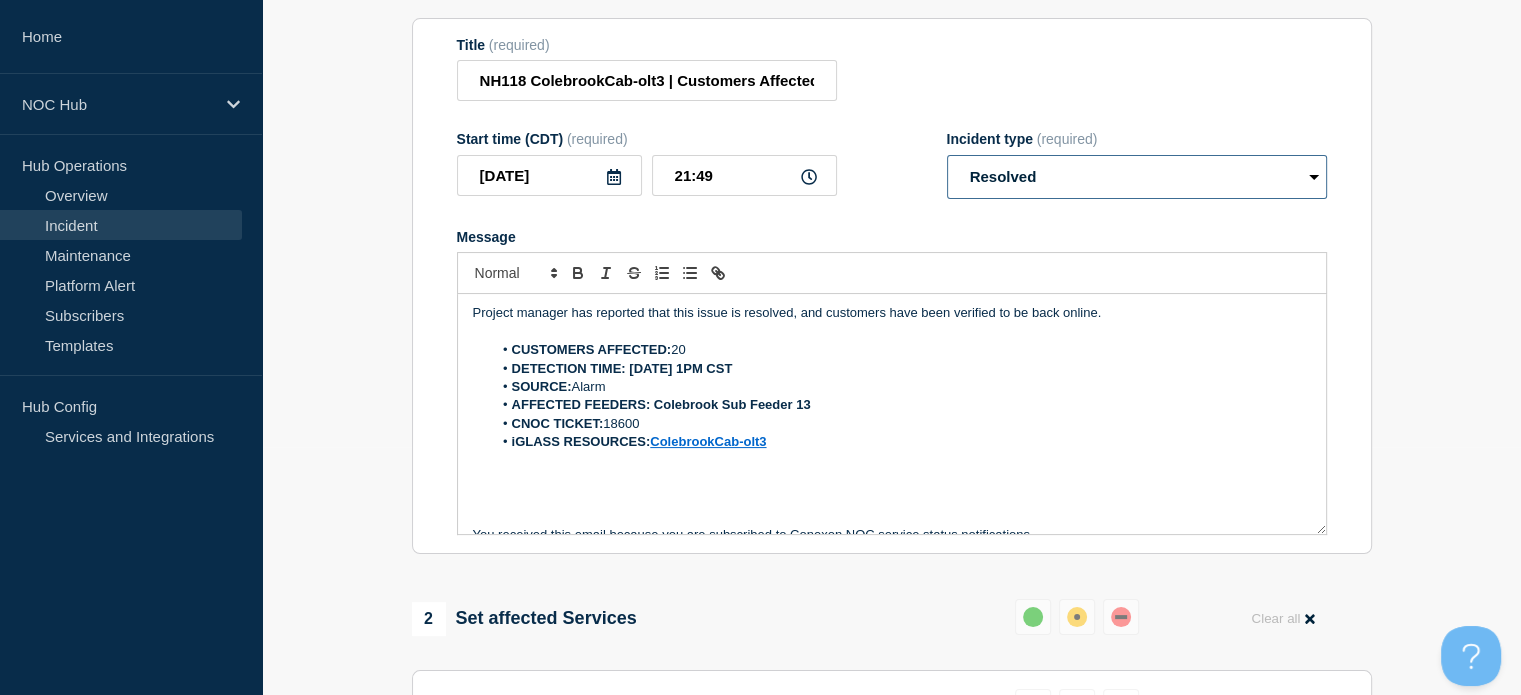click on "Select option Investigating Identified Monitoring Resolved" at bounding box center (1137, 177) 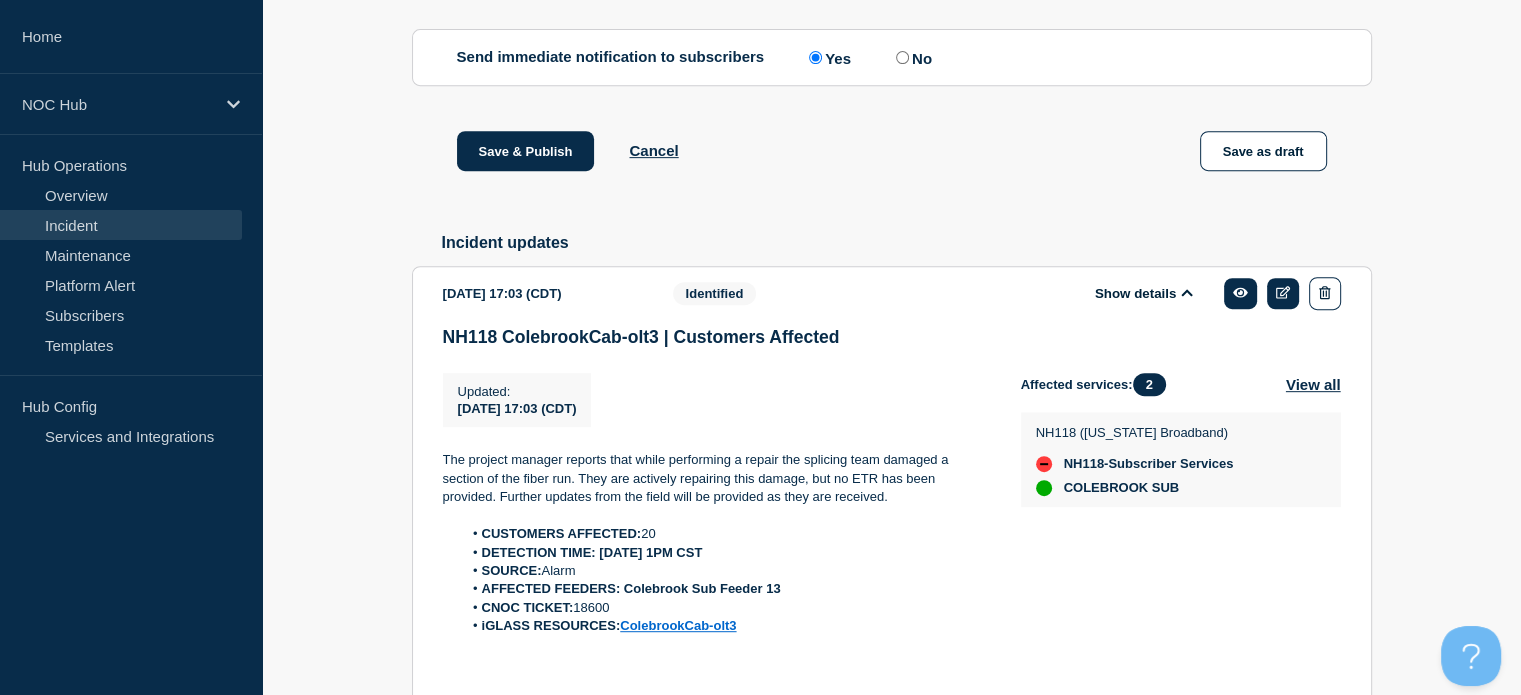 scroll, scrollTop: 890, scrollLeft: 0, axis: vertical 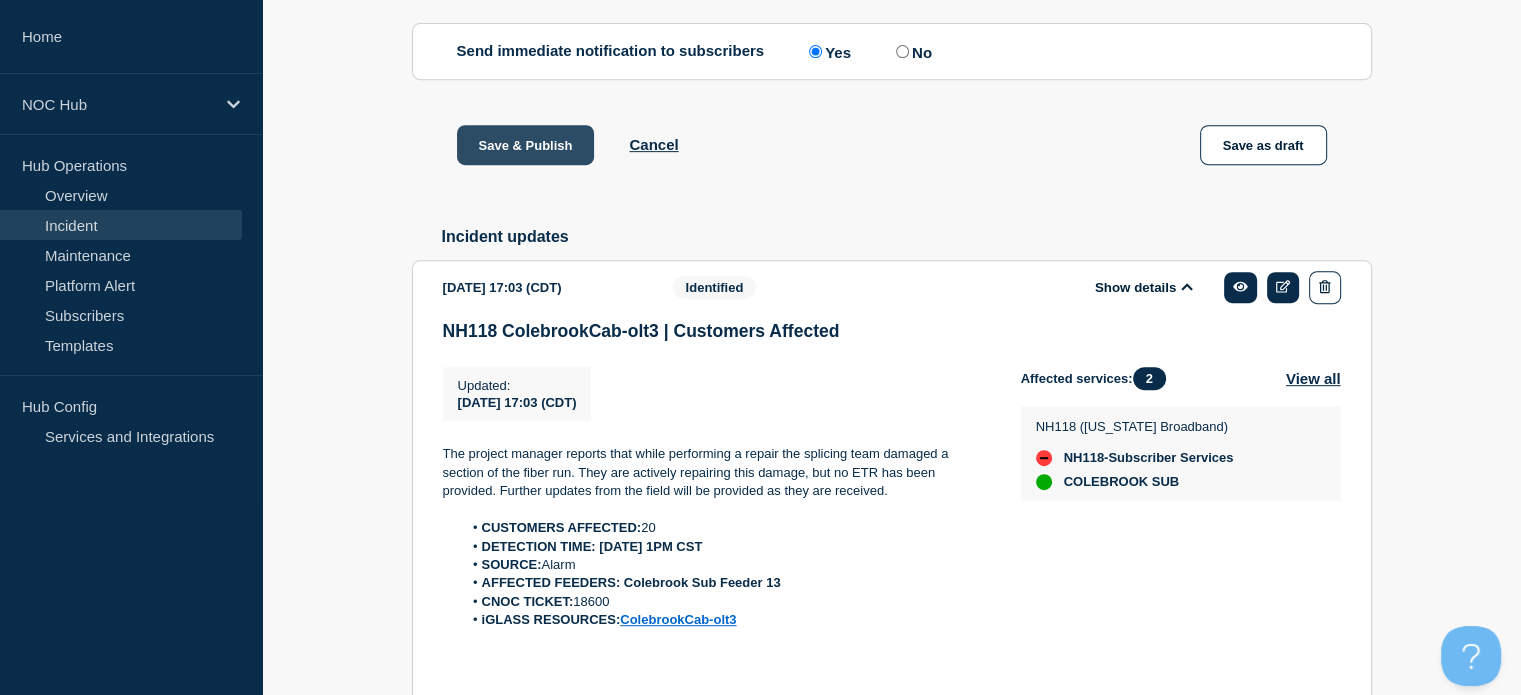 click on "Save & Publish" at bounding box center (526, 145) 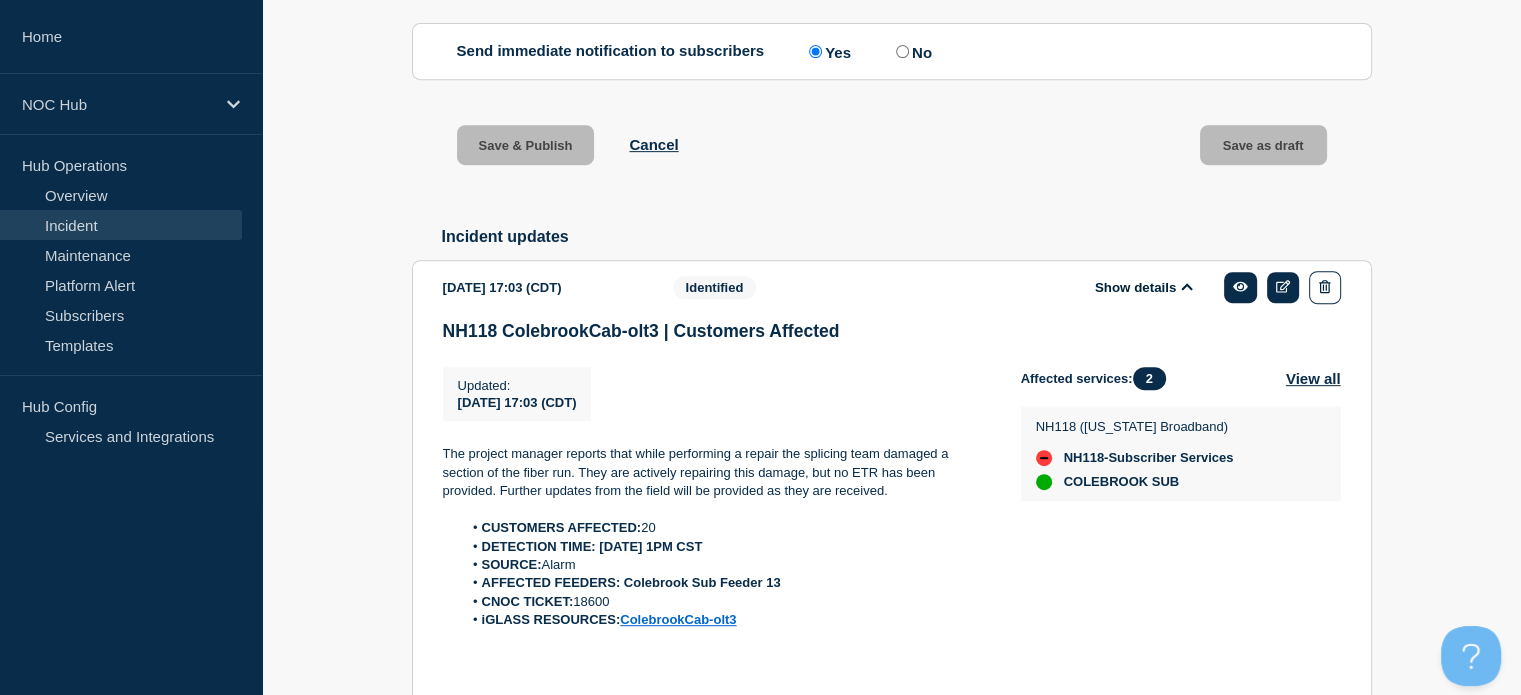 scroll, scrollTop: 0, scrollLeft: 0, axis: both 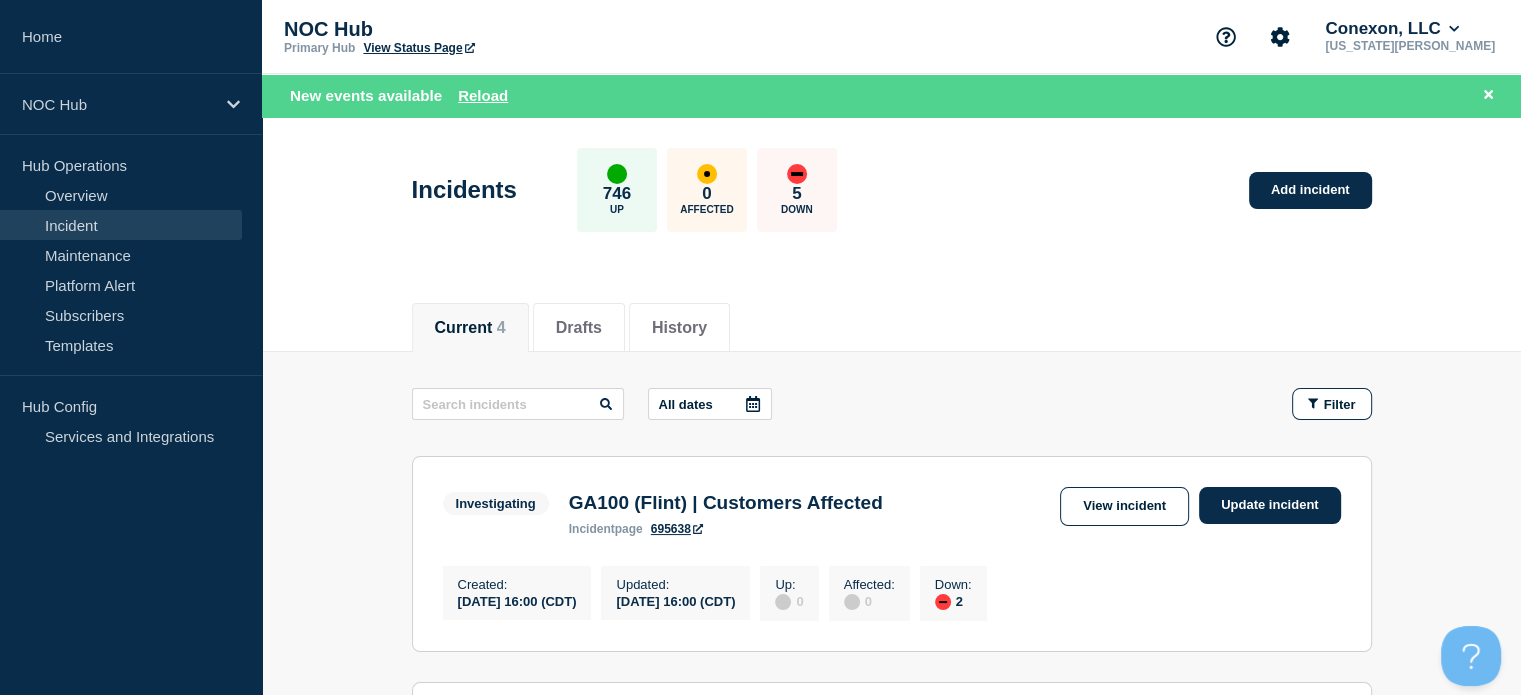 click on "Investigating GA100 (Flint) | Customers Affected incident  page 695638  View incident Update incident Created :  2025-07-09 16:00 (CDT) Updated :  2025-07-09 16:00 (CDT) Up :  0 Affected :  0 Down :  2" at bounding box center [892, 554] 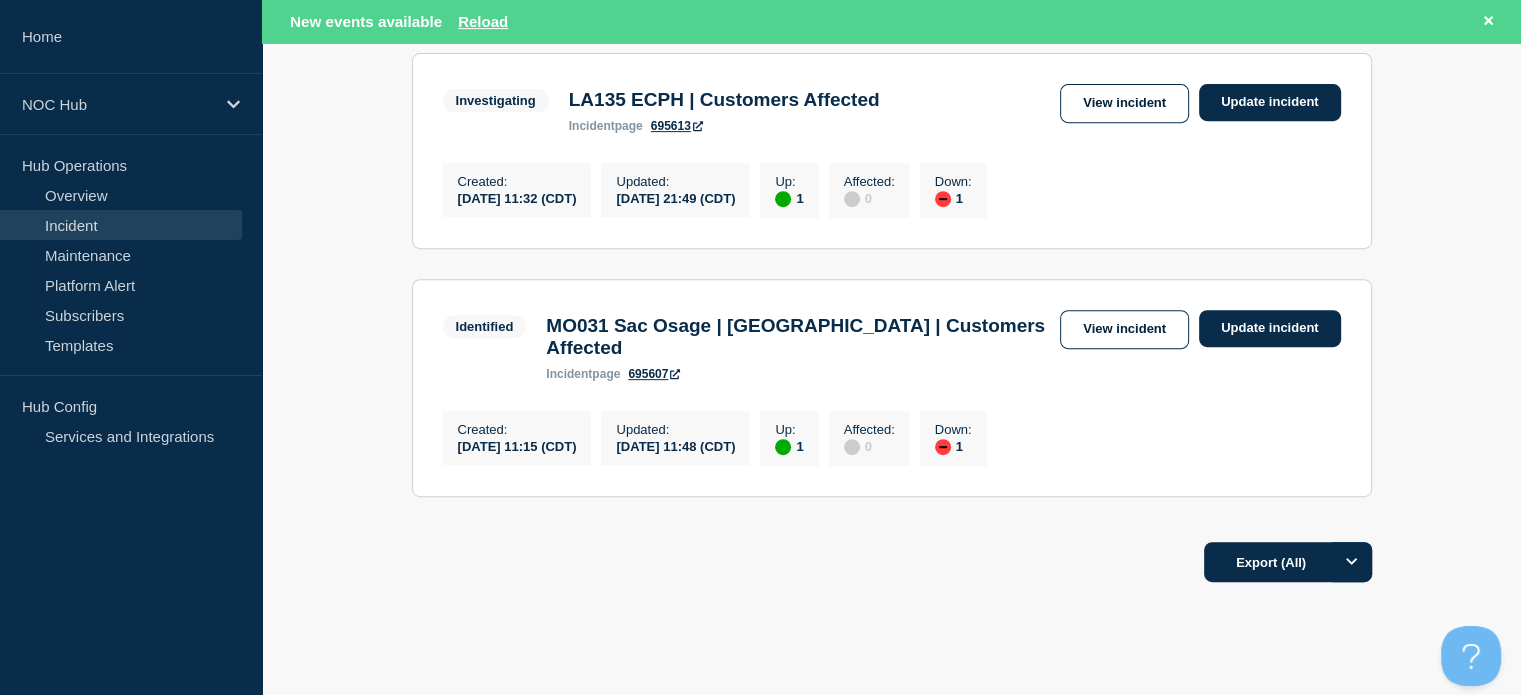 scroll, scrollTop: 879, scrollLeft: 0, axis: vertical 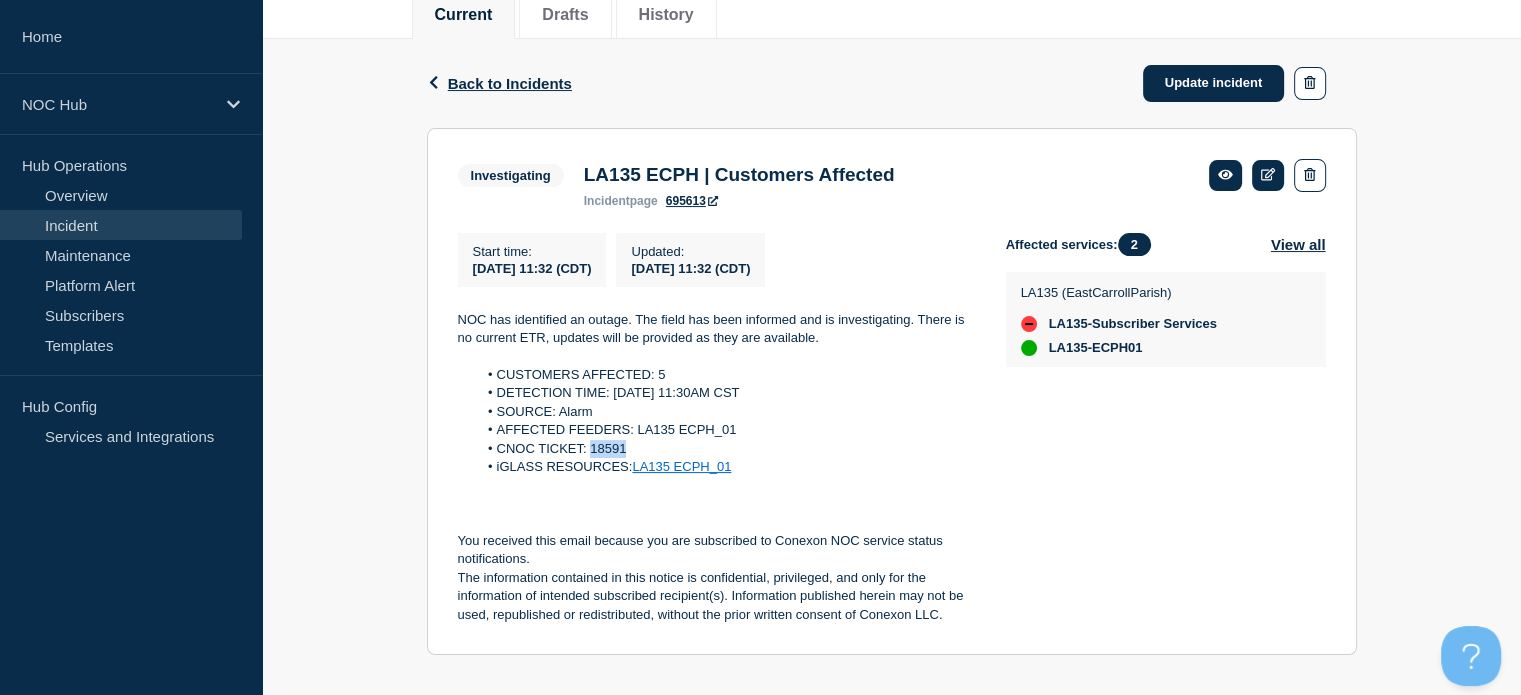 drag, startPoint x: 646, startPoint y: 461, endPoint x: 592, endPoint y: 457, distance: 54.147945 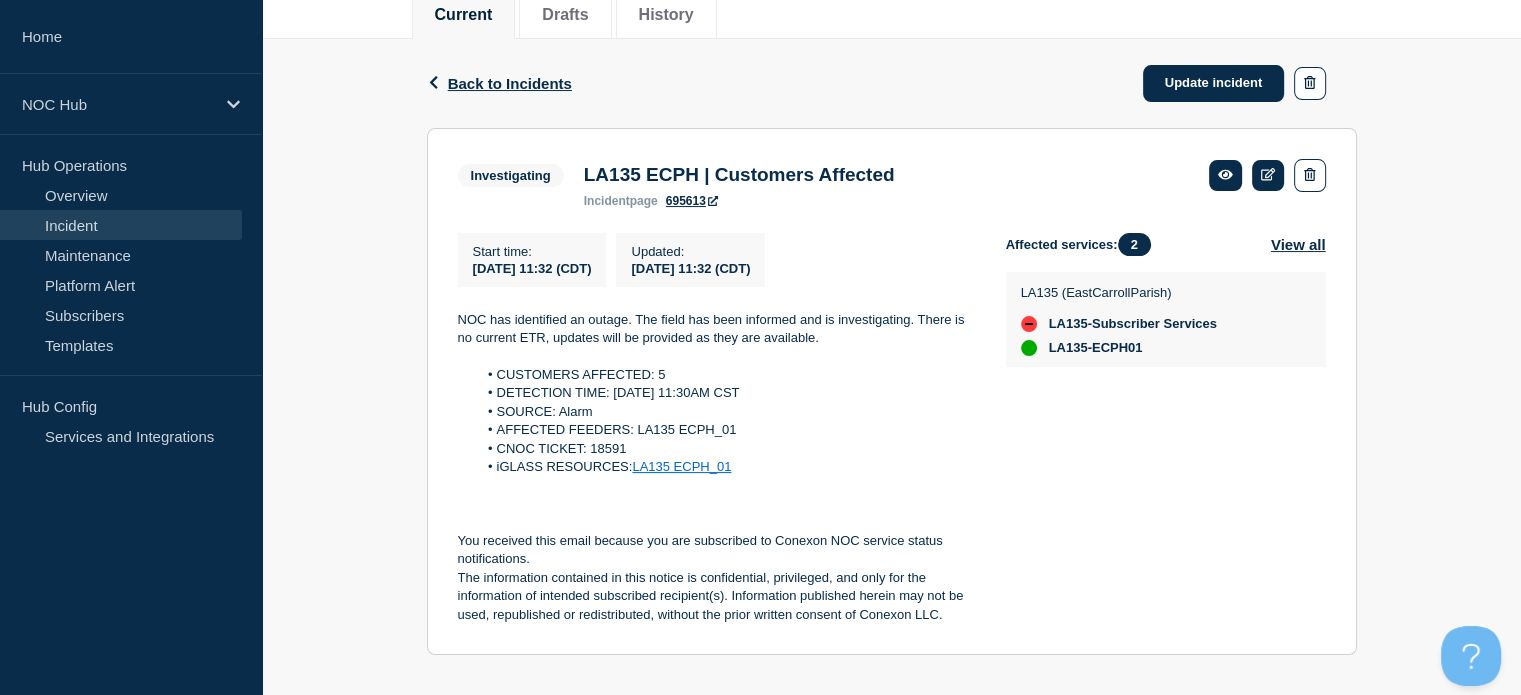 click on "LA135 ECPH | Customers Affected" at bounding box center [739, 175] 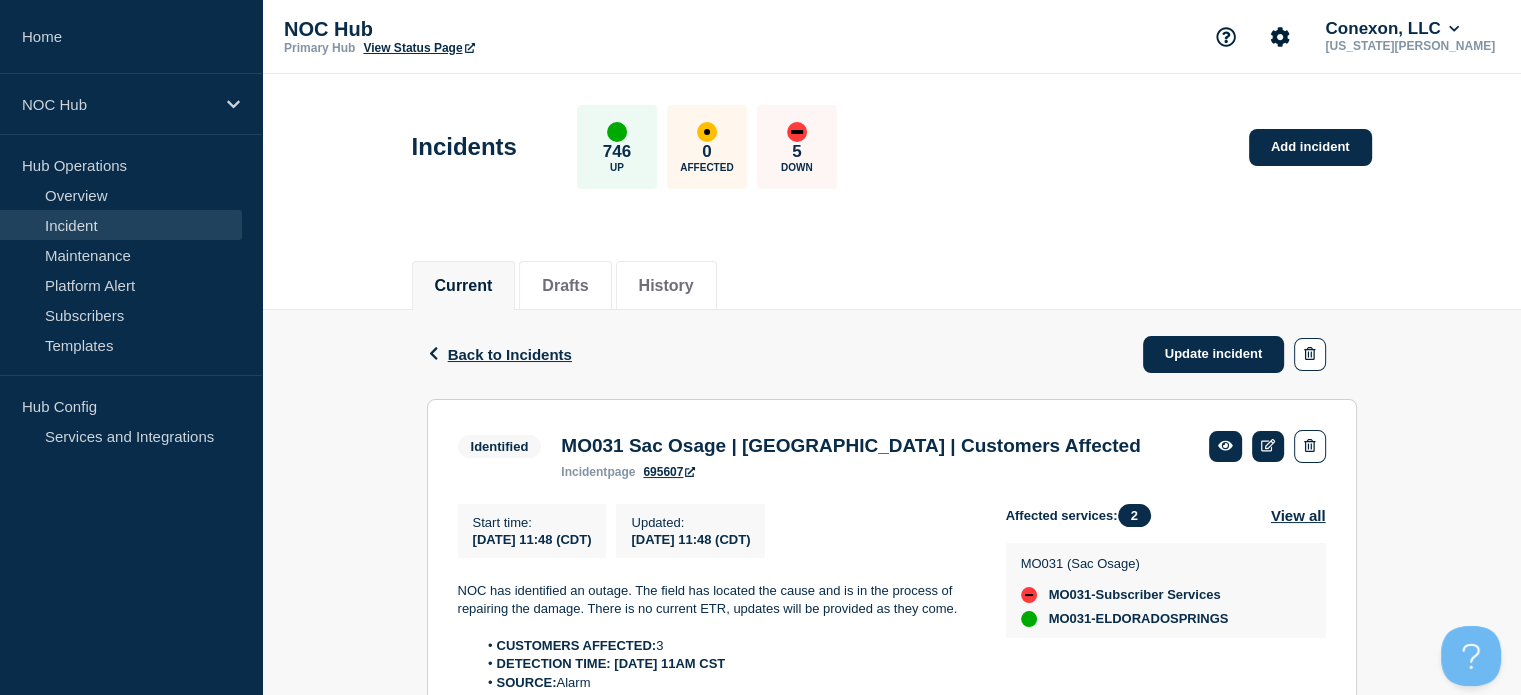 scroll, scrollTop: 0, scrollLeft: 0, axis: both 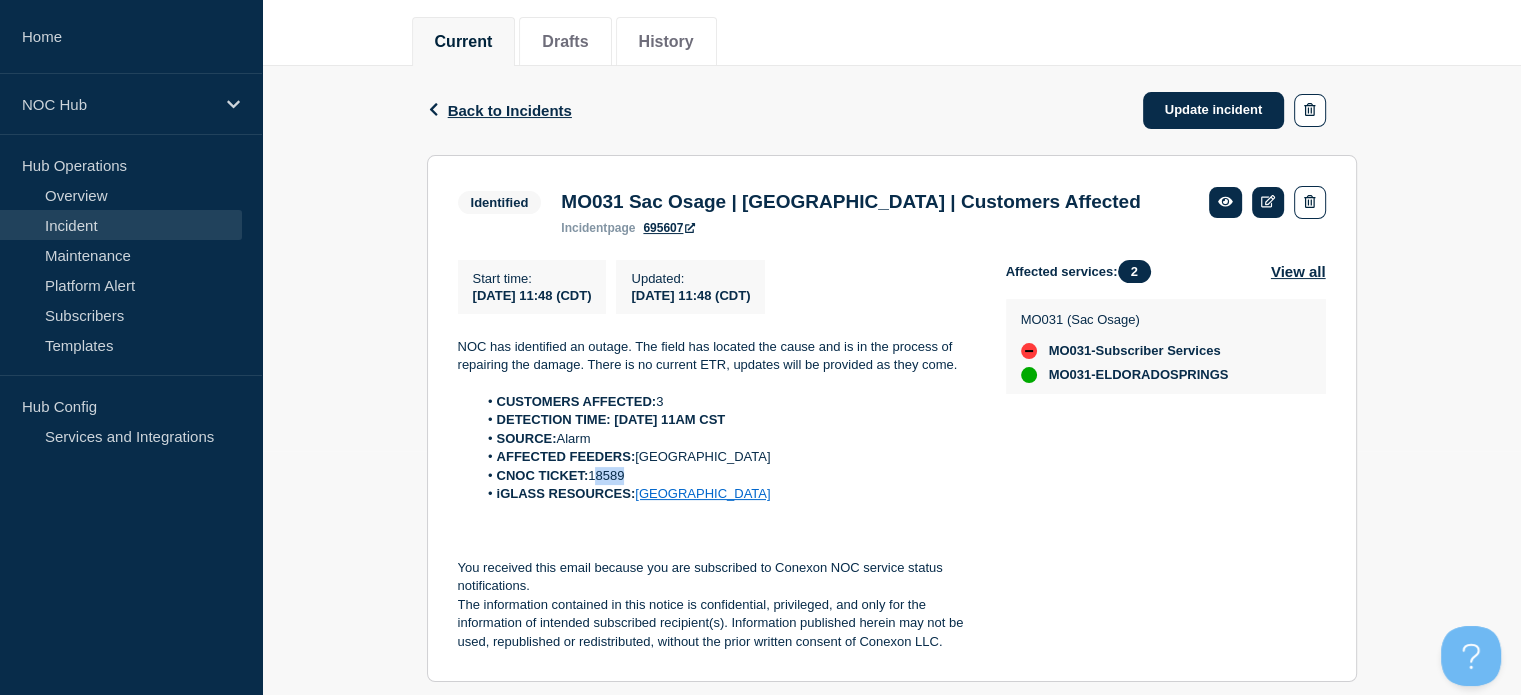 drag, startPoint x: 641, startPoint y: 487, endPoint x: 600, endPoint y: 484, distance: 41.109608 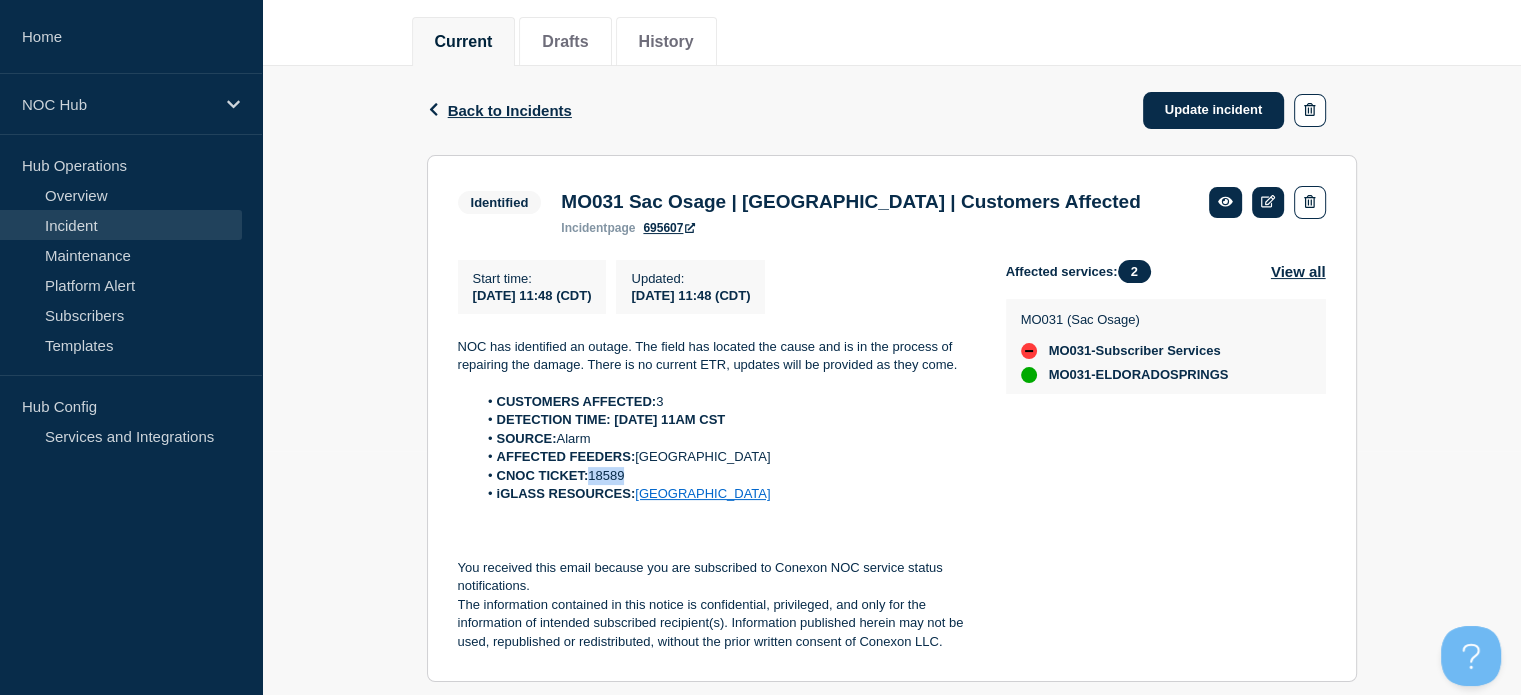 click on "CNOC TICKET:  18589" at bounding box center (725, 476) 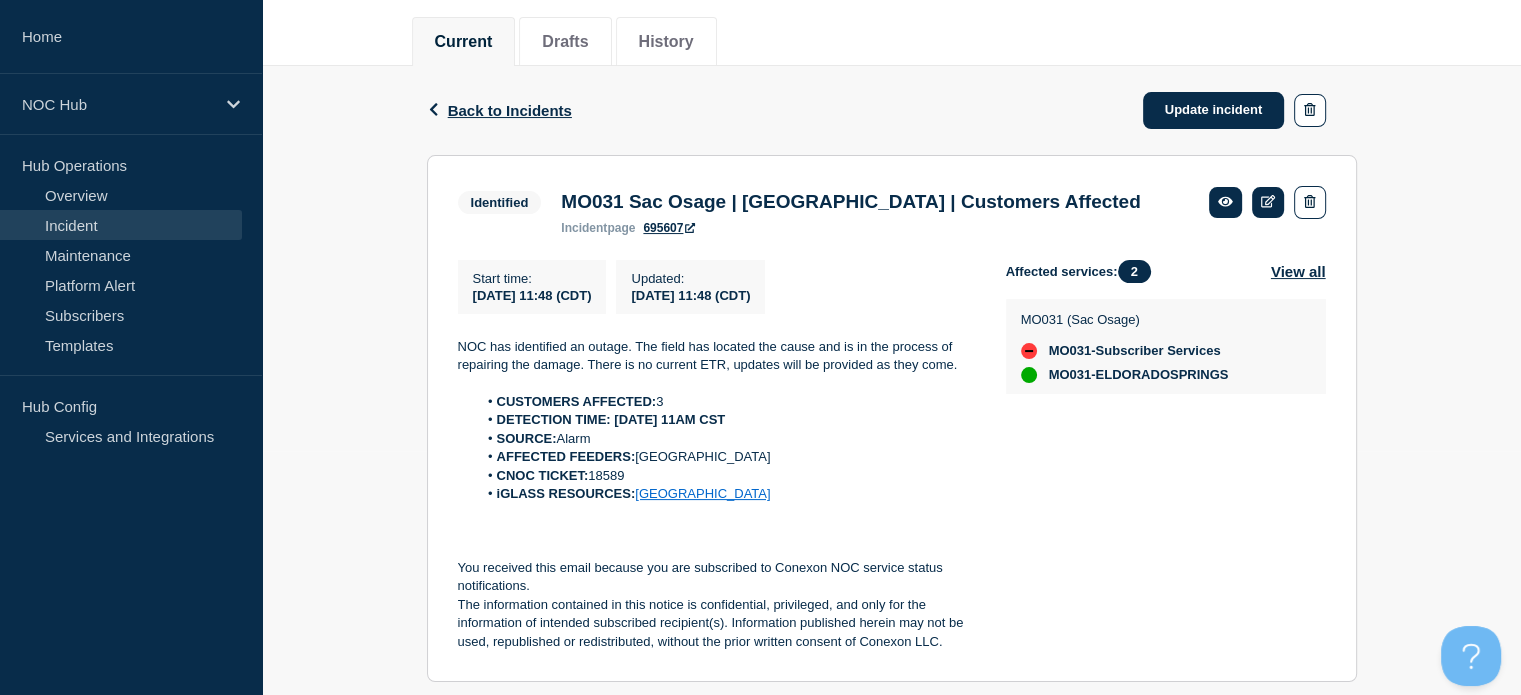 click on "MO031 Sac Osage | Cedar Springs | Customers Affected" at bounding box center (850, 202) 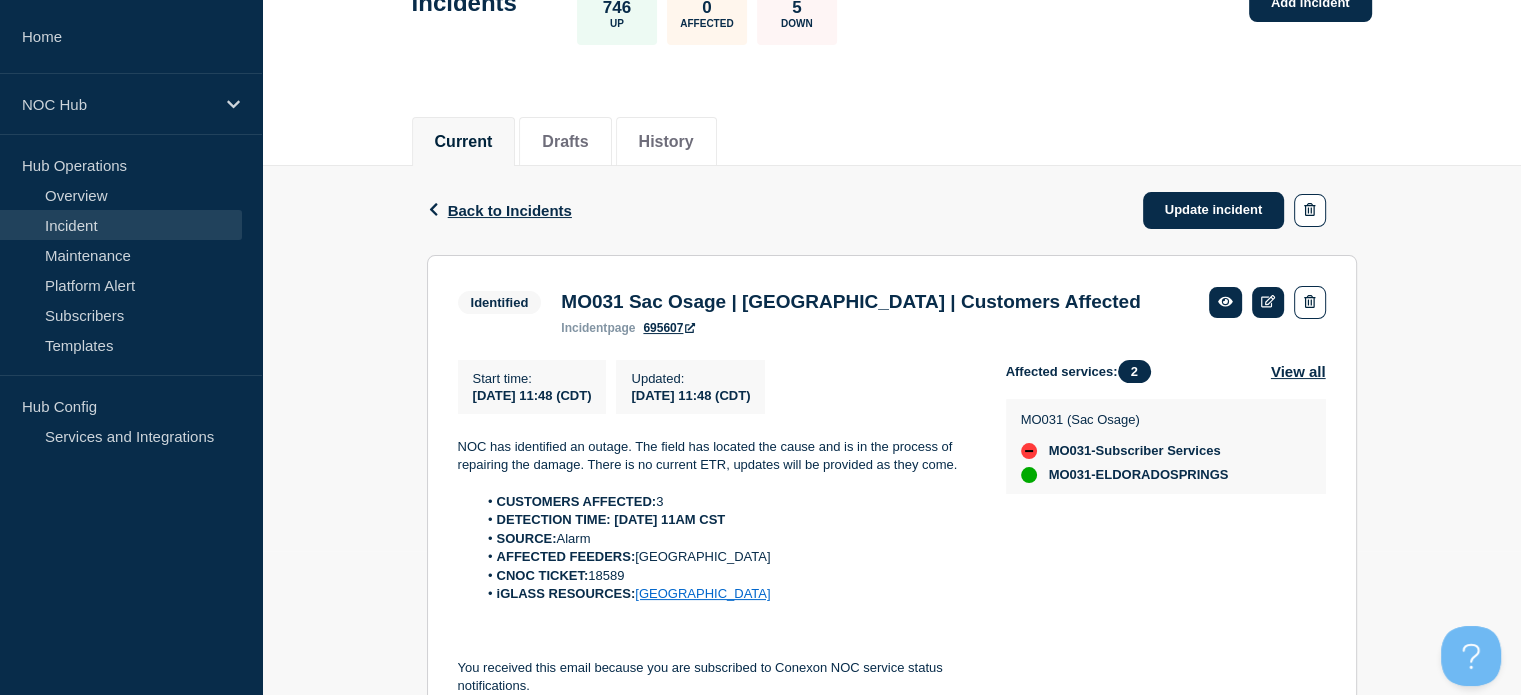 scroll, scrollTop: 148, scrollLeft: 0, axis: vertical 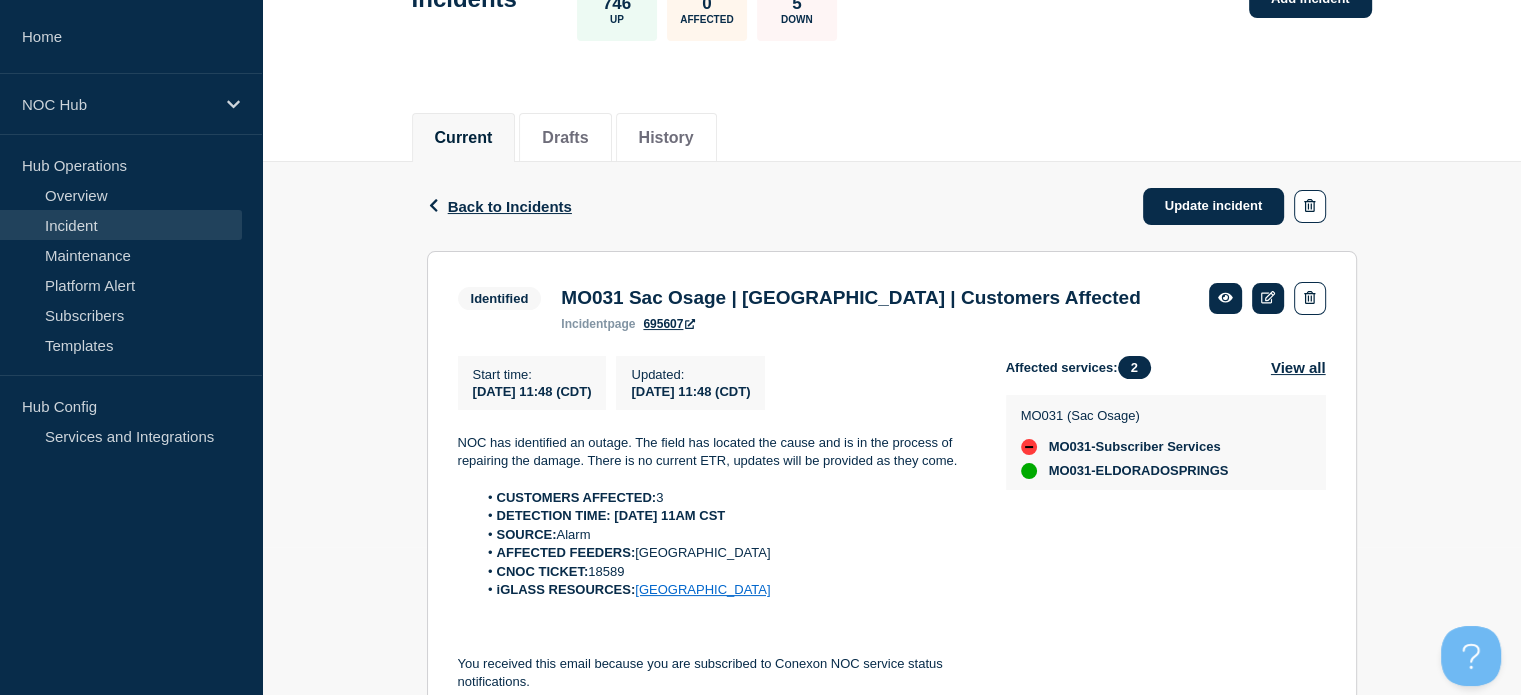 click on "CNOC TICKET:  18589" at bounding box center [725, 572] 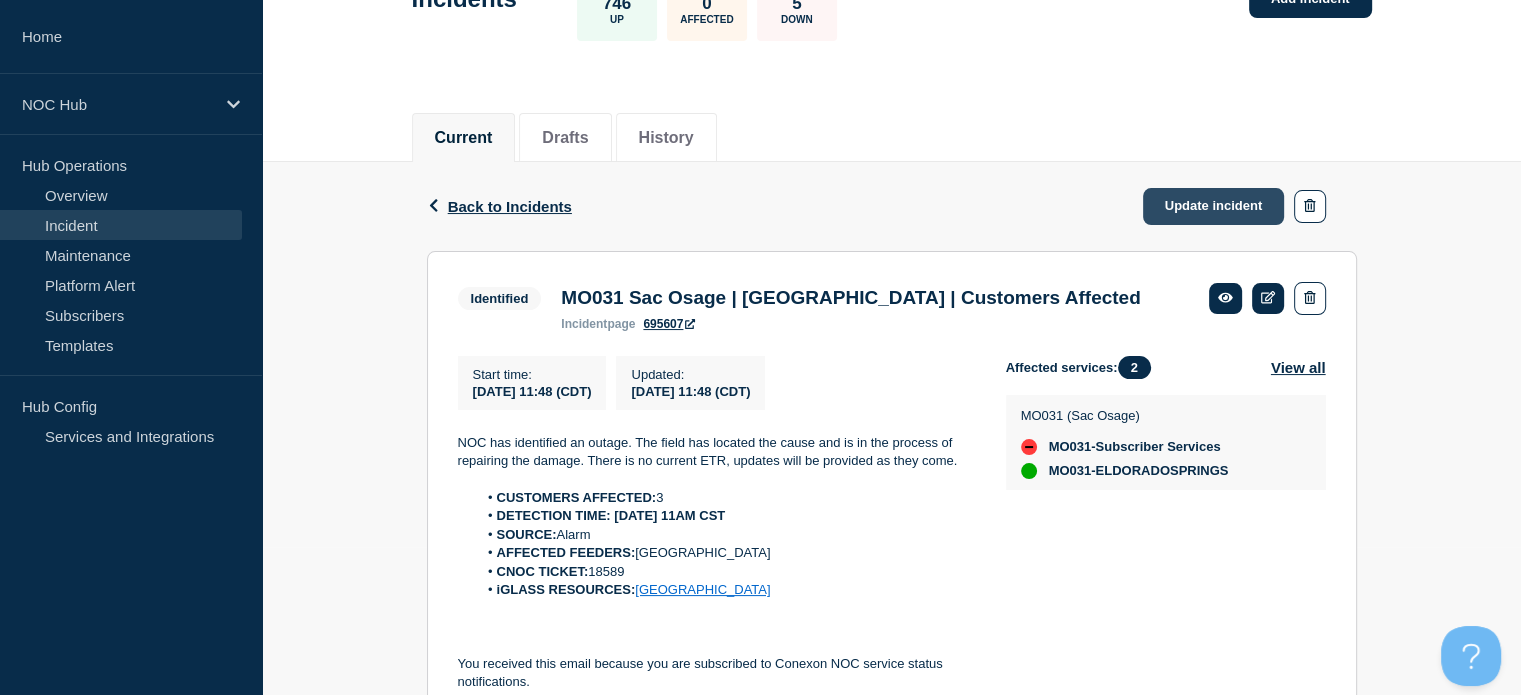 click on "Update incident" 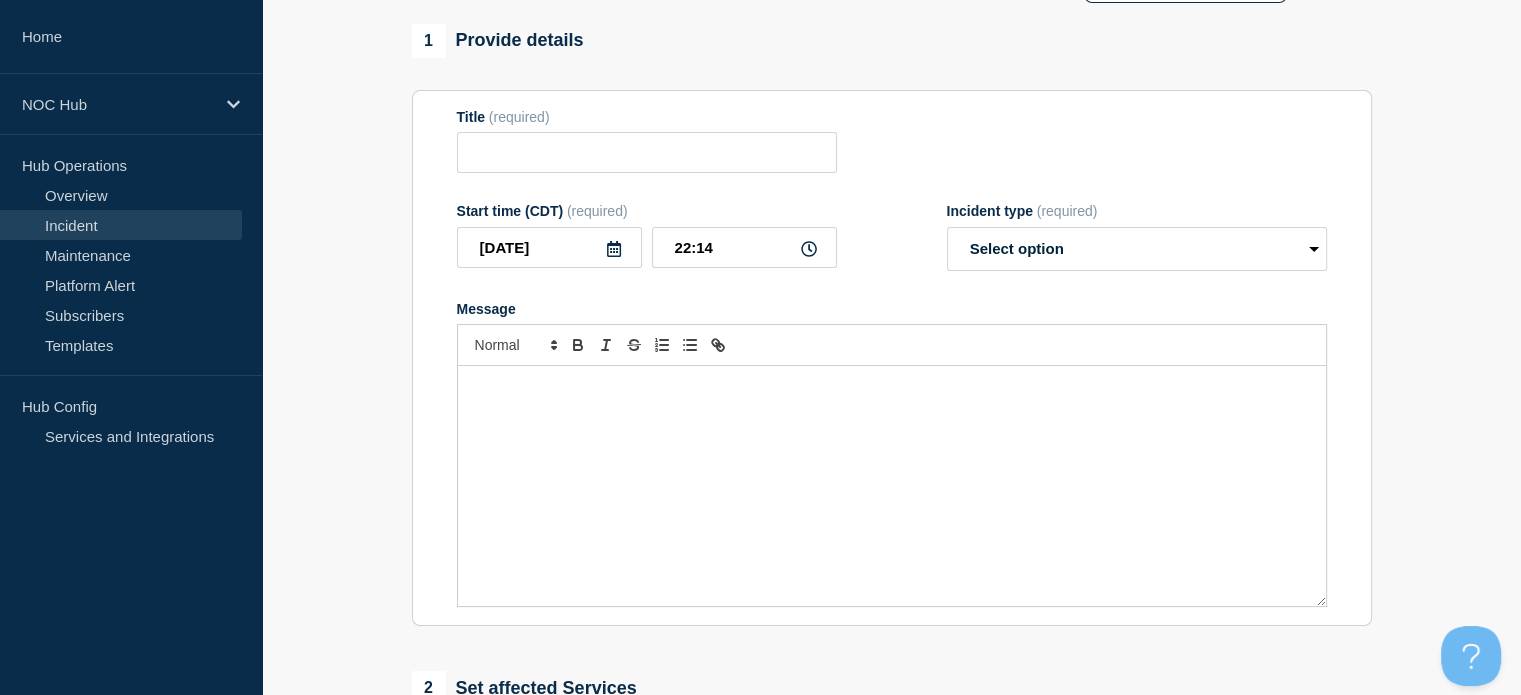 type on "MO031 Sac Osage | Cedar Springs | Customers Affected" 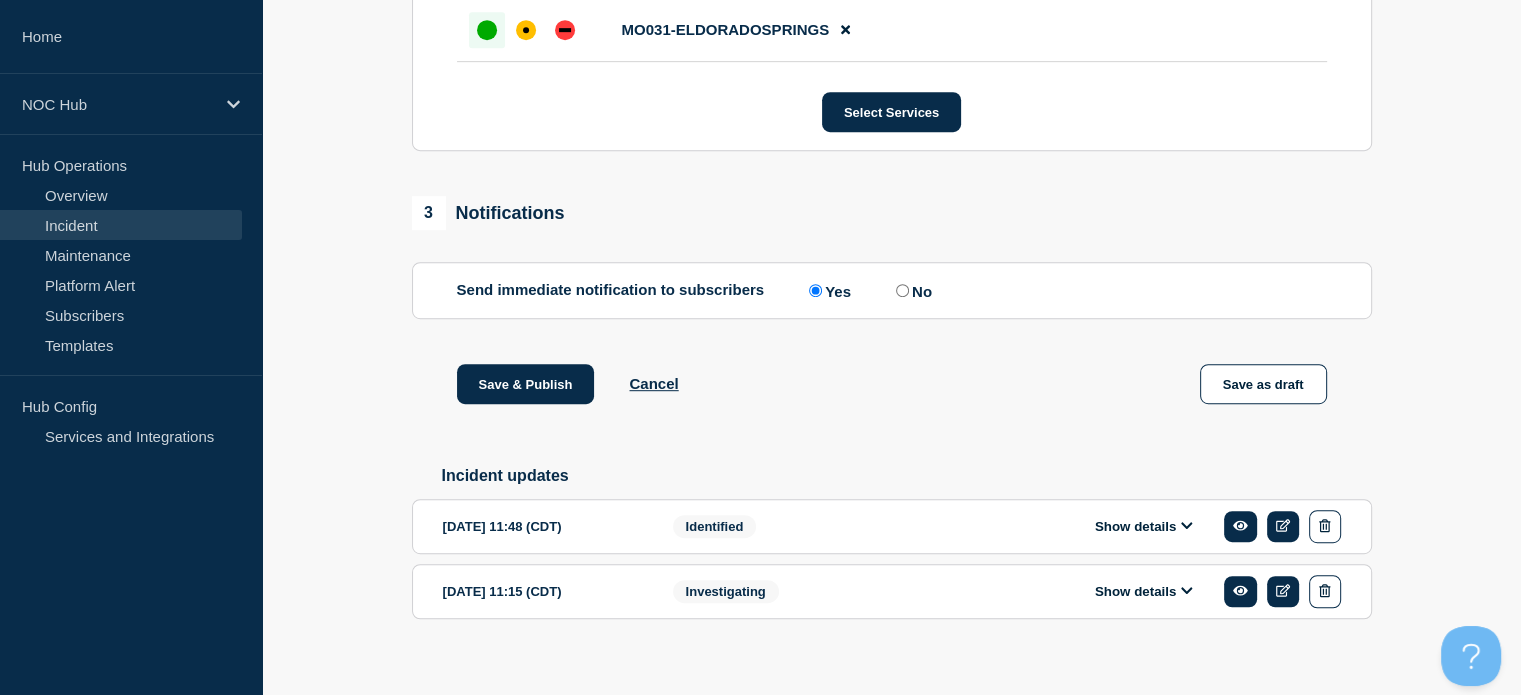 scroll, scrollTop: 1095, scrollLeft: 0, axis: vertical 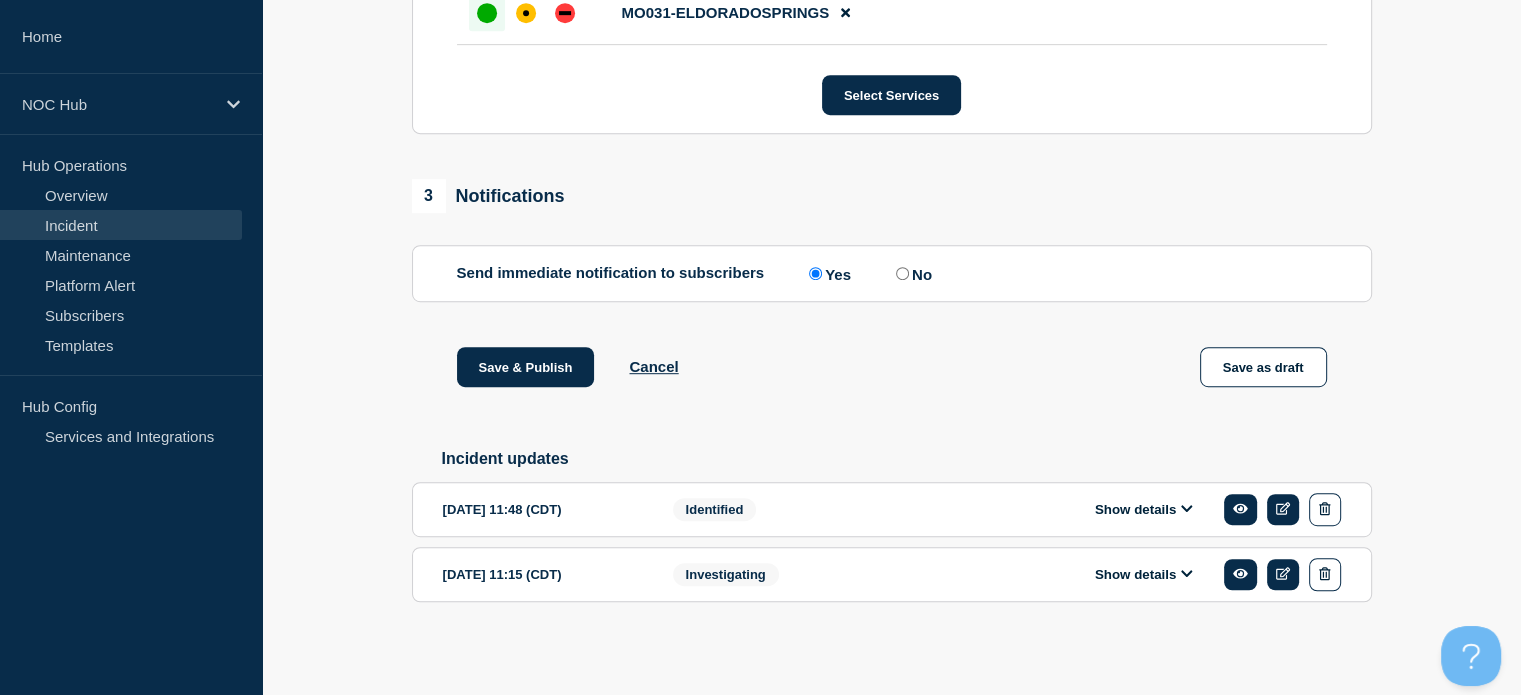click on "Show details" at bounding box center (1149, 509) 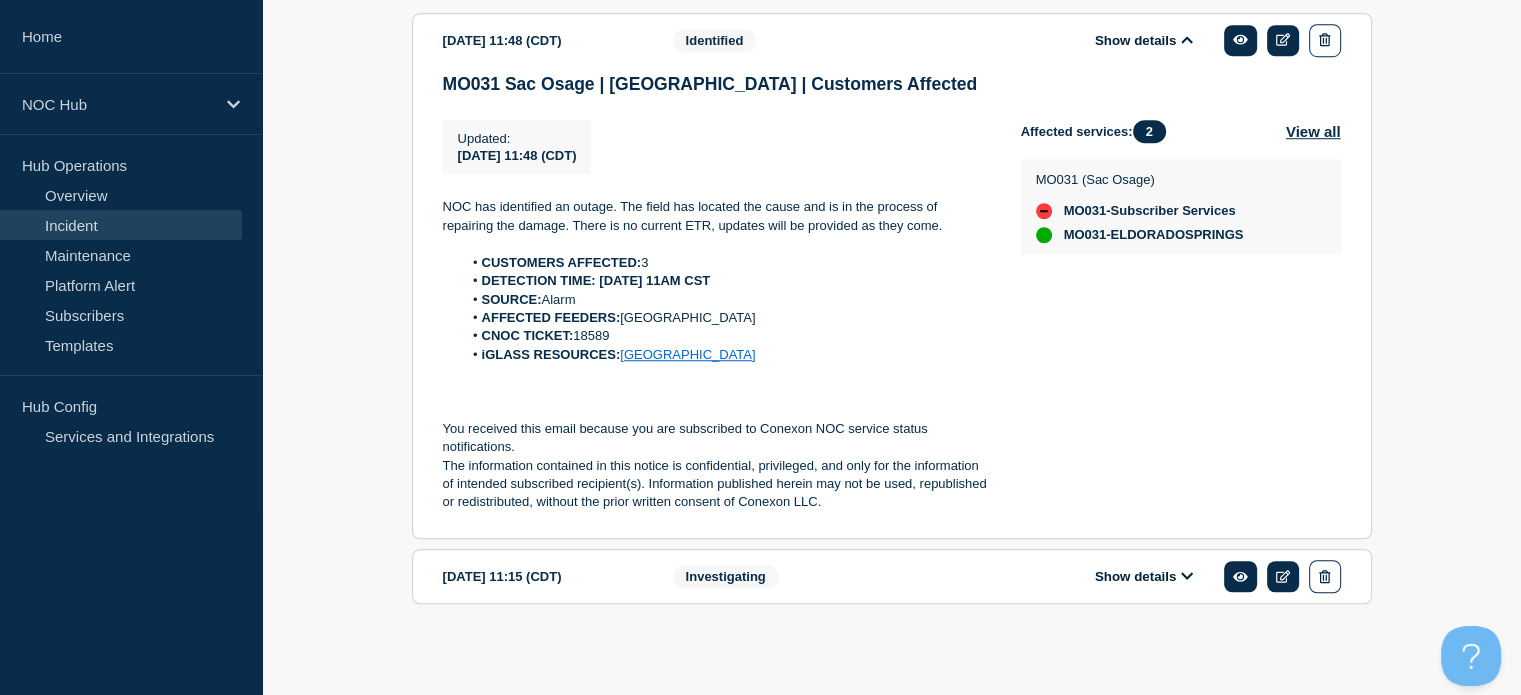 scroll, scrollTop: 1569, scrollLeft: 0, axis: vertical 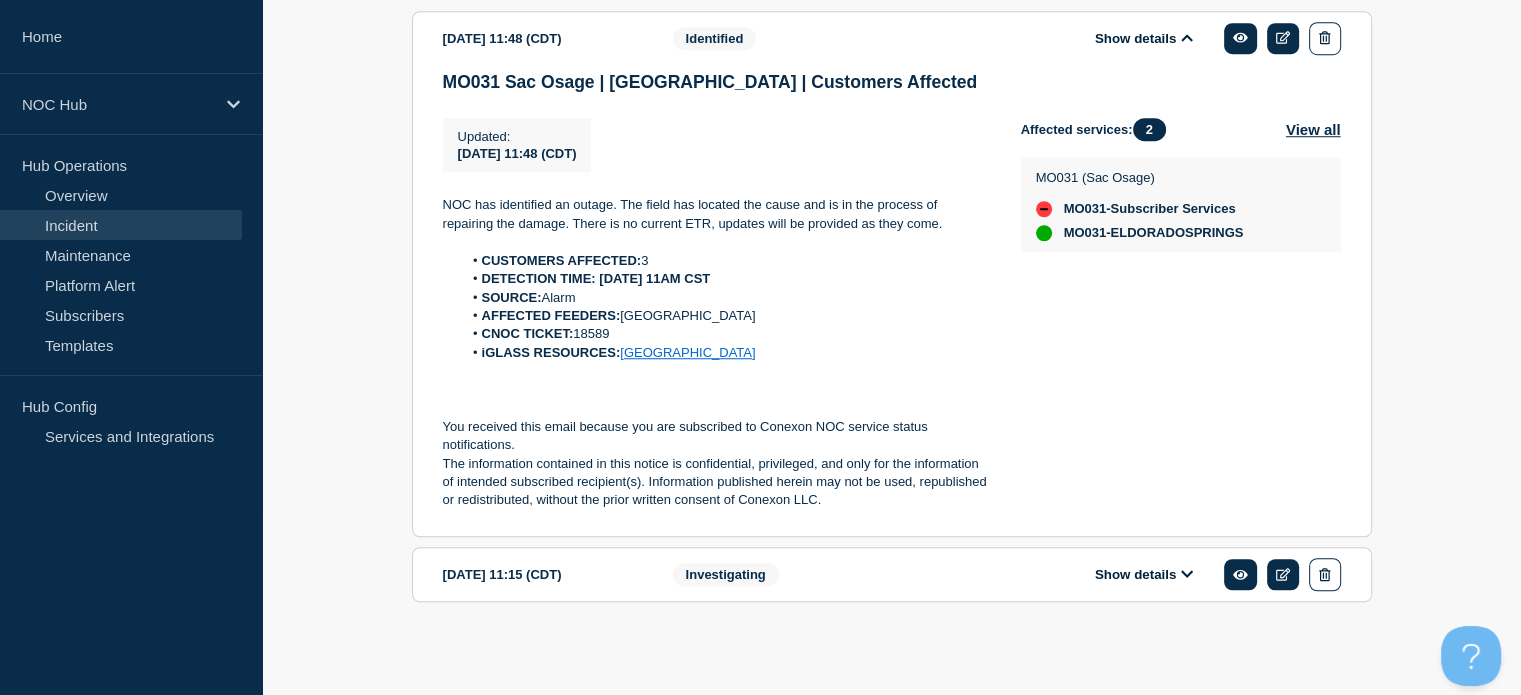 click on "Show details" at bounding box center [1149, 574] 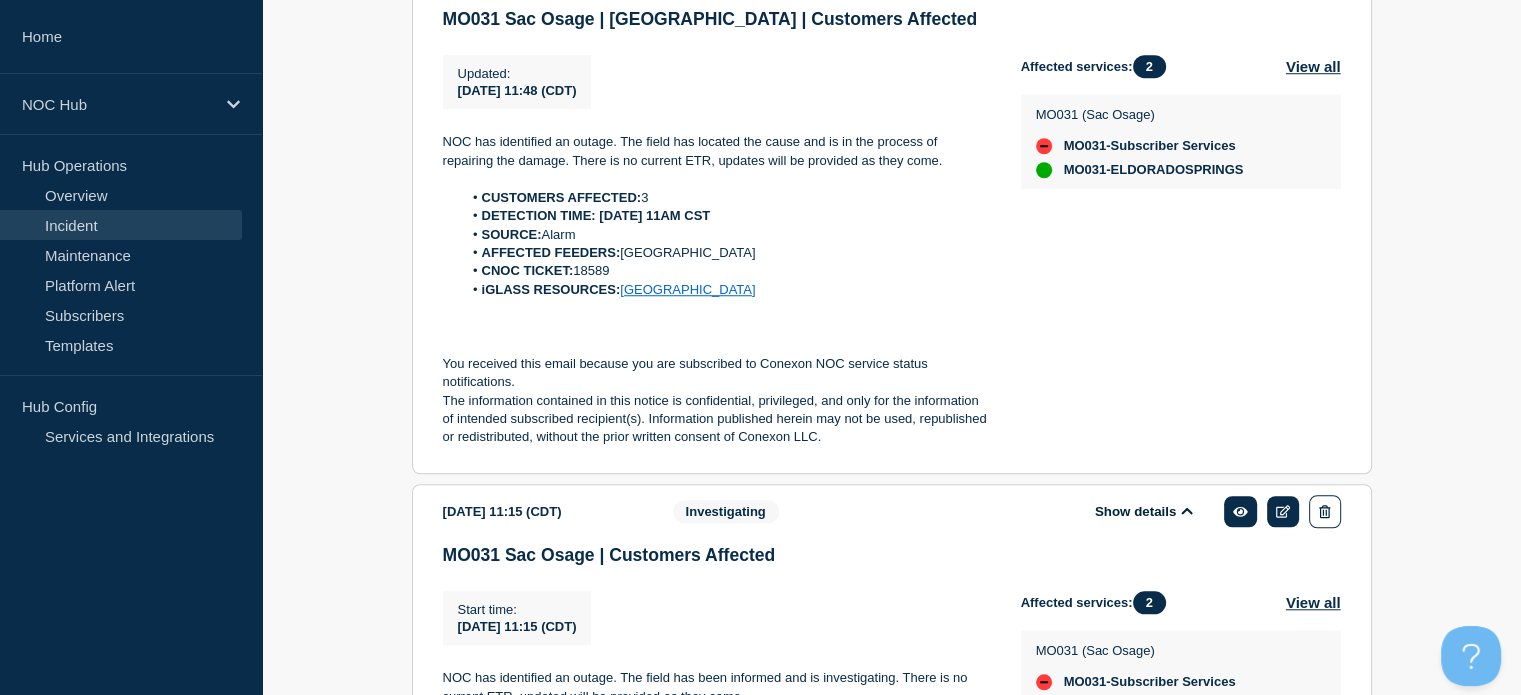scroll, scrollTop: 1609, scrollLeft: 0, axis: vertical 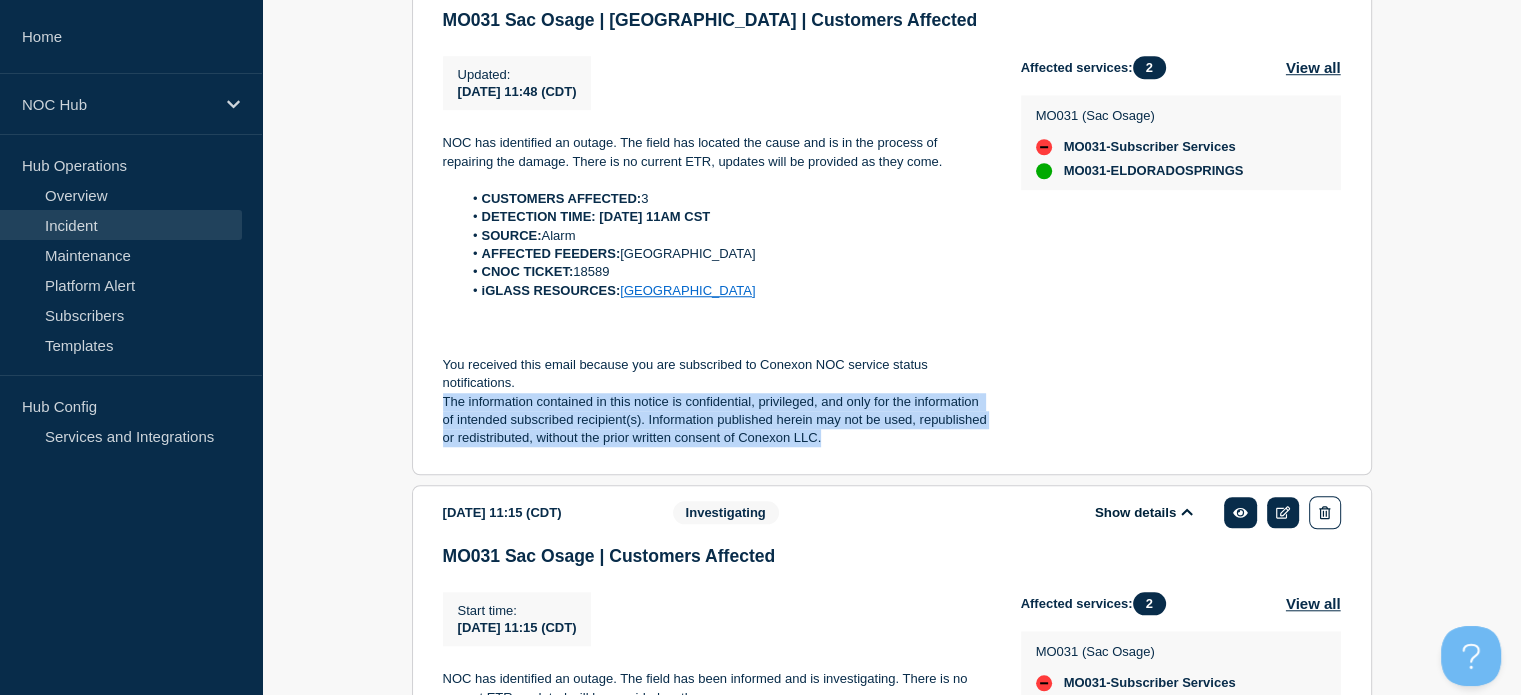 drag, startPoint x: 829, startPoint y: 456, endPoint x: 531, endPoint y: 263, distance: 355.03943 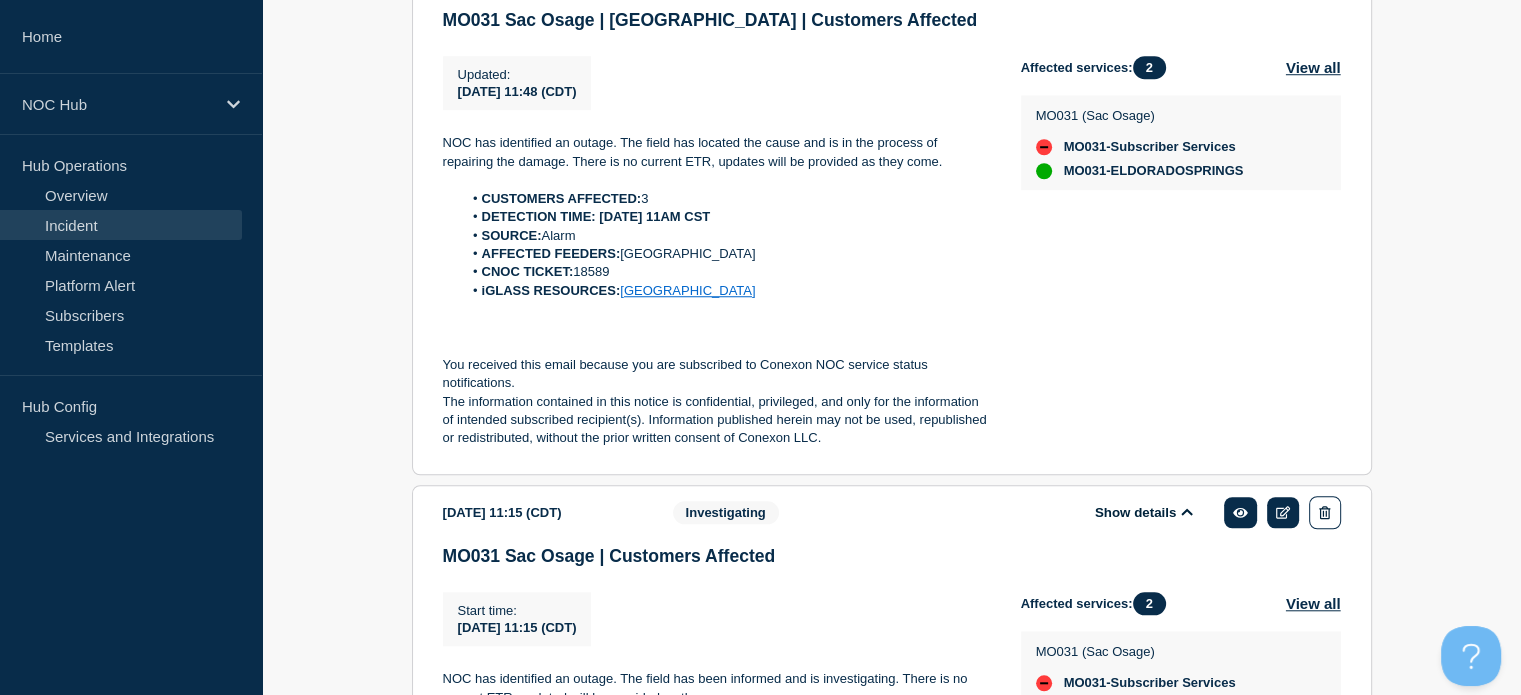 click at bounding box center [716, 180] 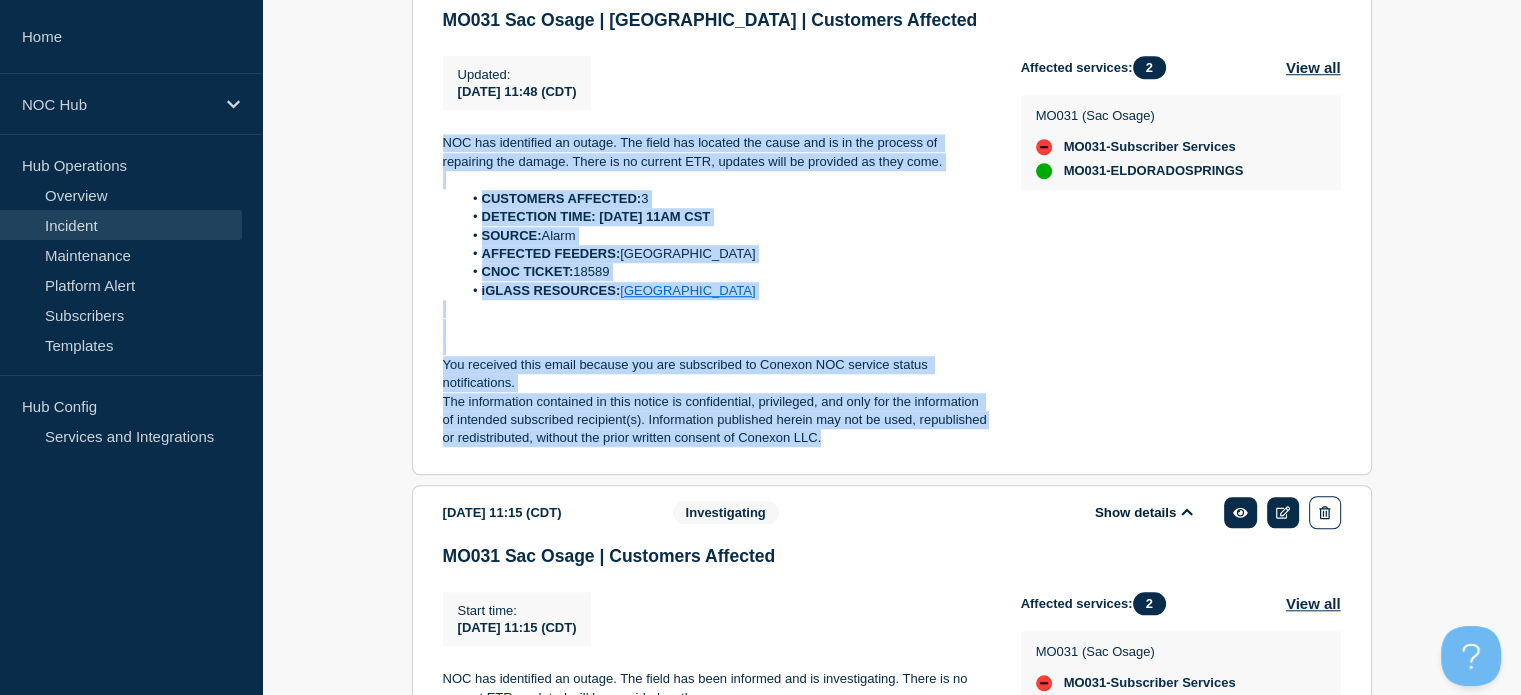 drag, startPoint x: 433, startPoint y: 152, endPoint x: 880, endPoint y: 465, distance: 545.69037 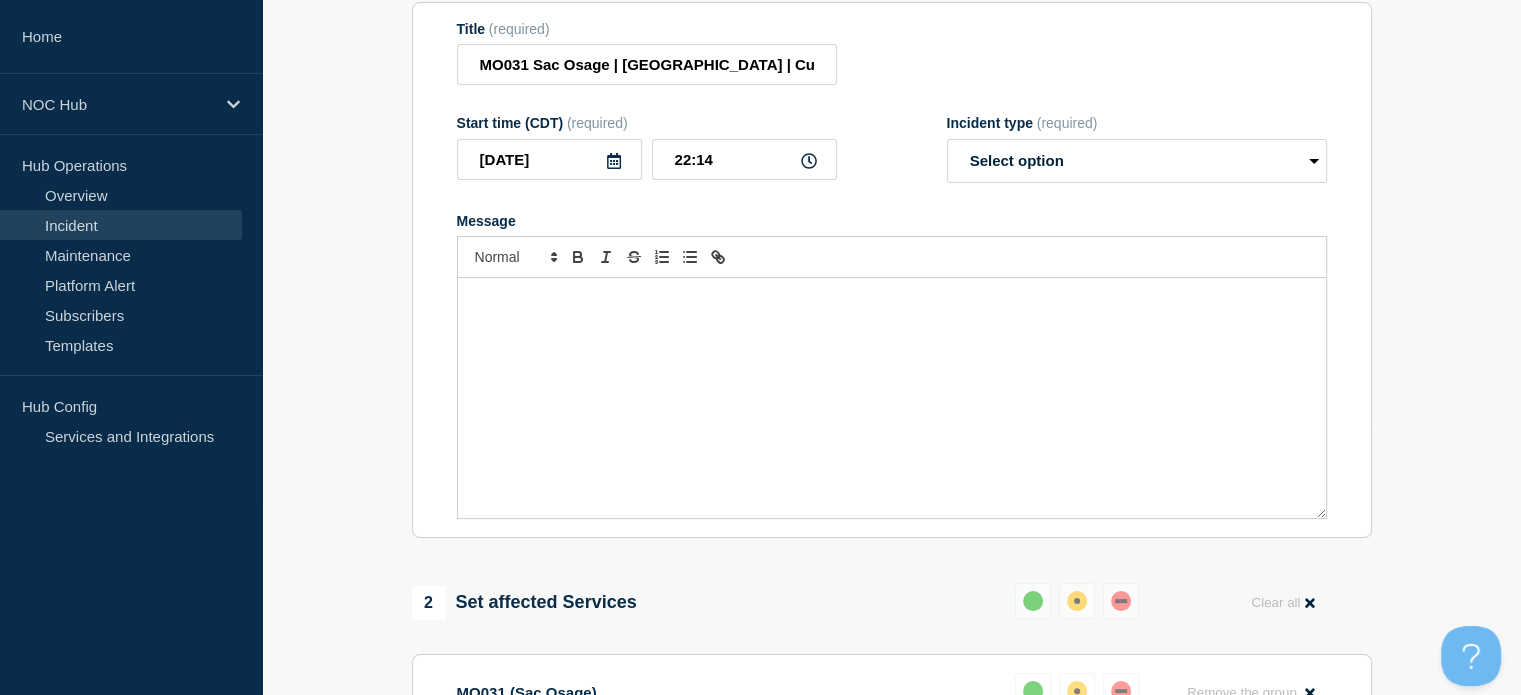 scroll, scrollTop: 266, scrollLeft: 0, axis: vertical 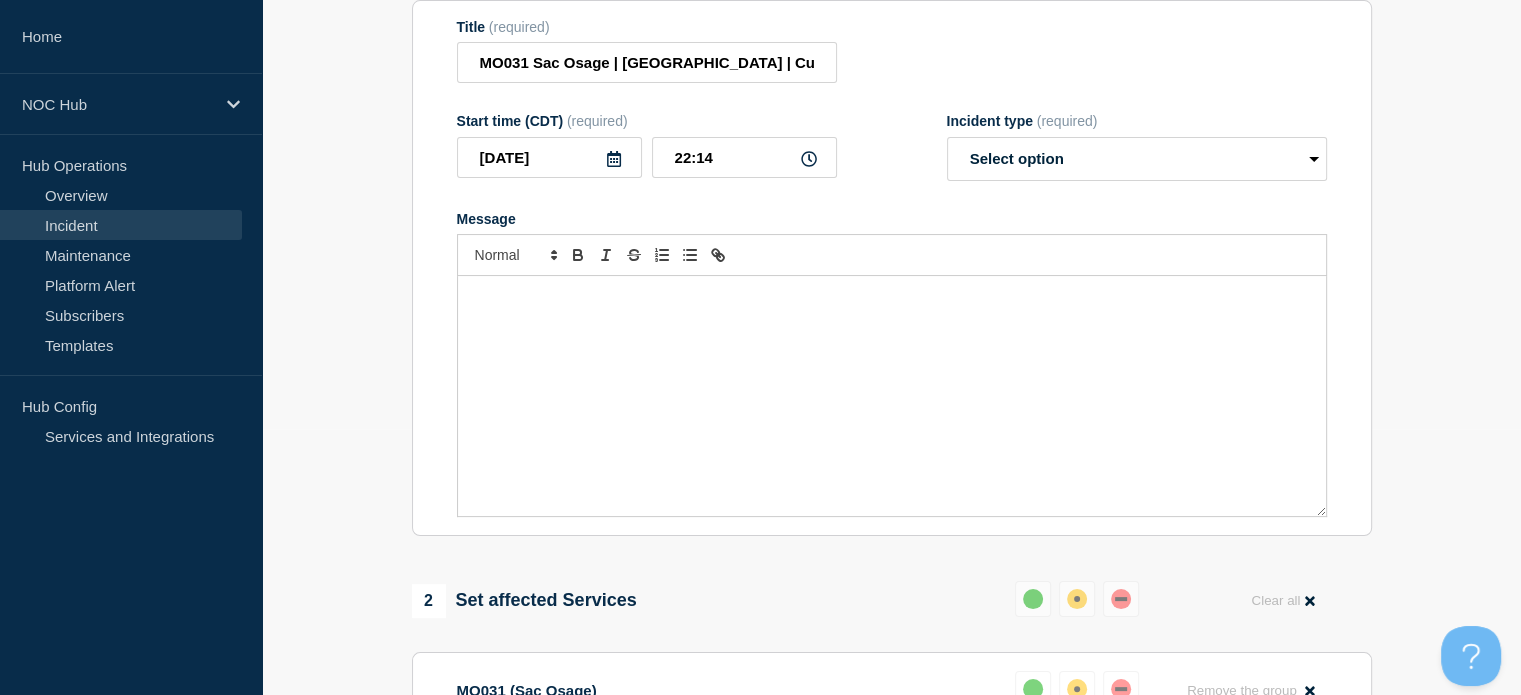 click at bounding box center [892, 396] 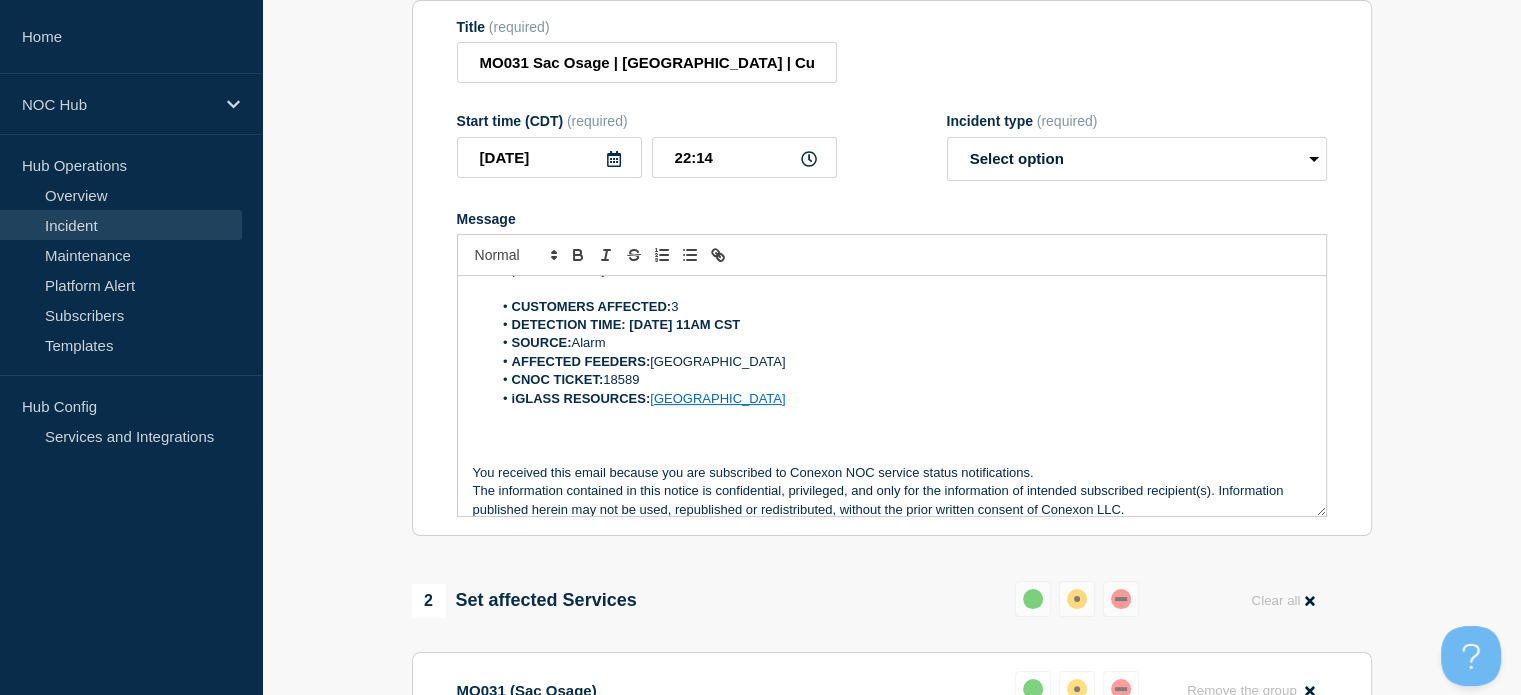 scroll, scrollTop: 0, scrollLeft: 0, axis: both 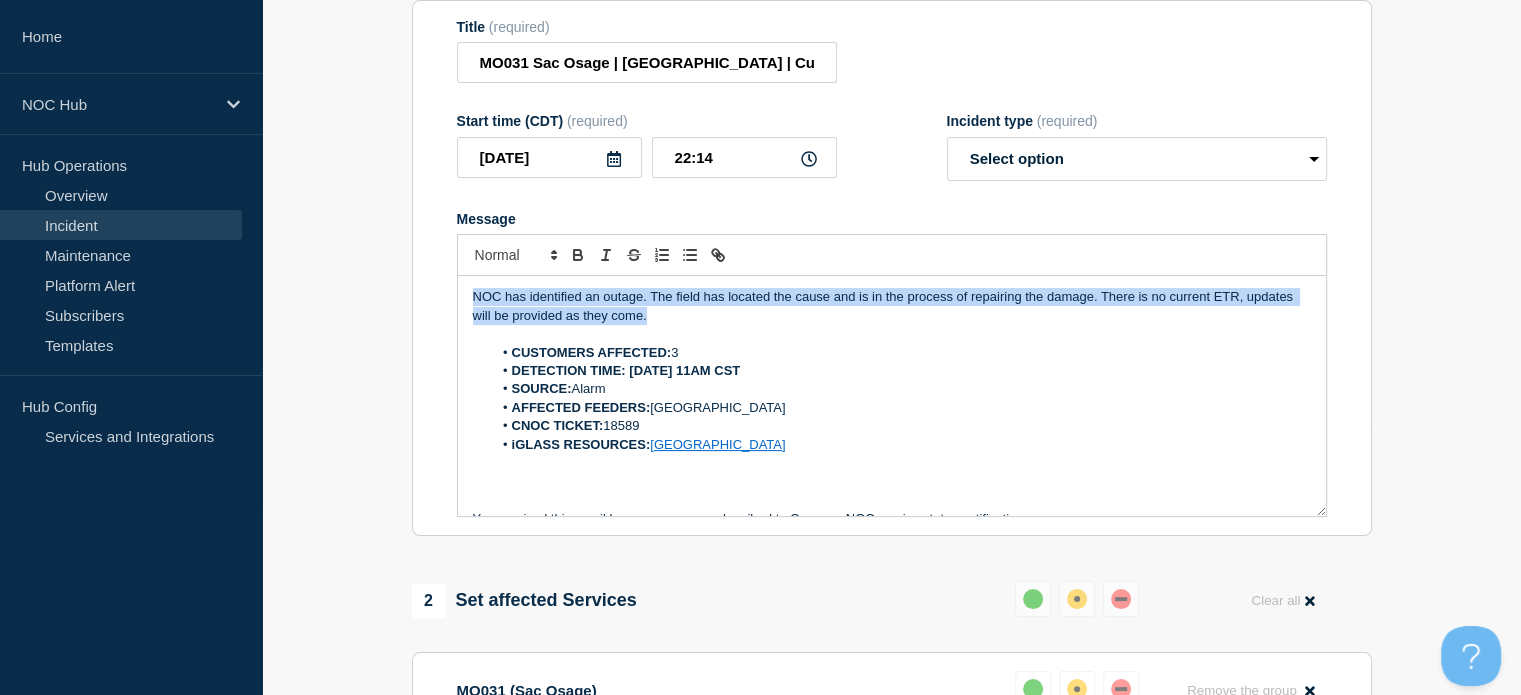 drag, startPoint x: 689, startPoint y: 330, endPoint x: 453, endPoint y: 304, distance: 237.42789 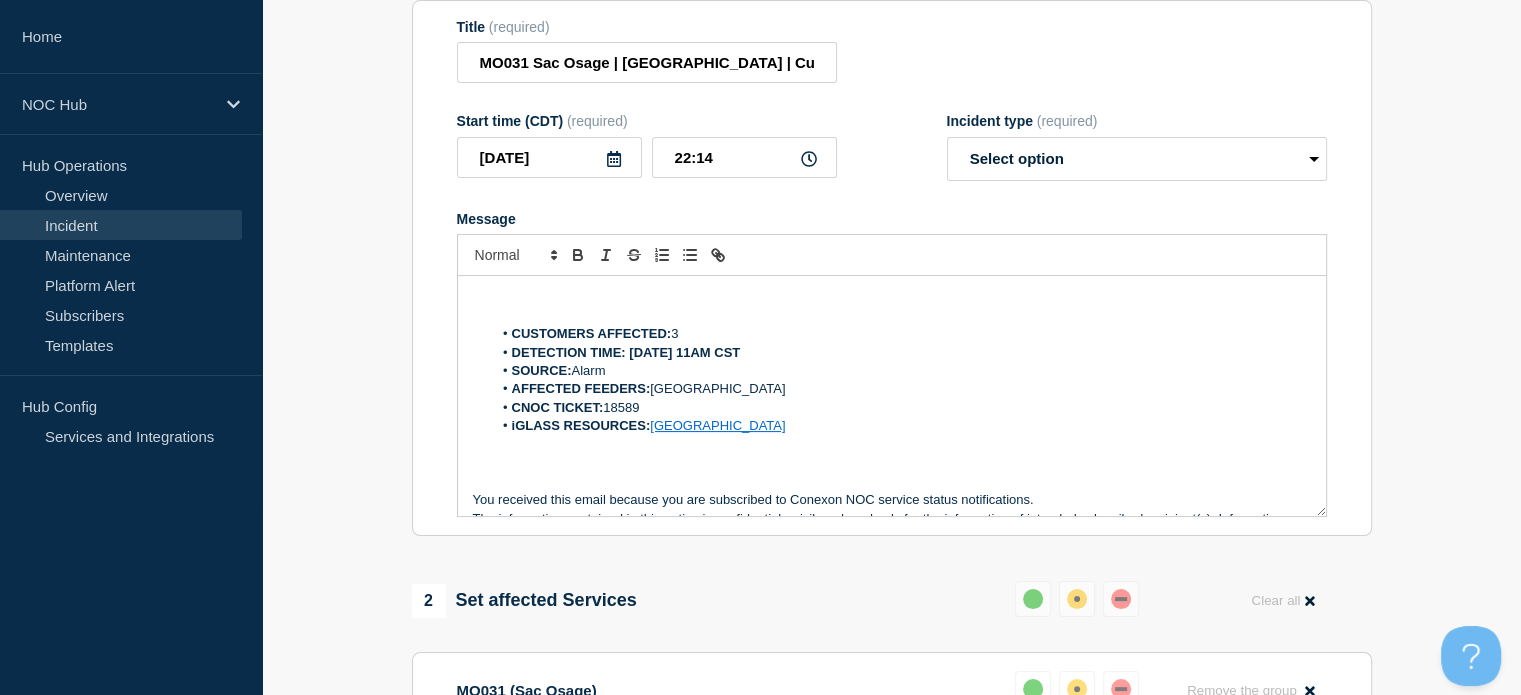 type 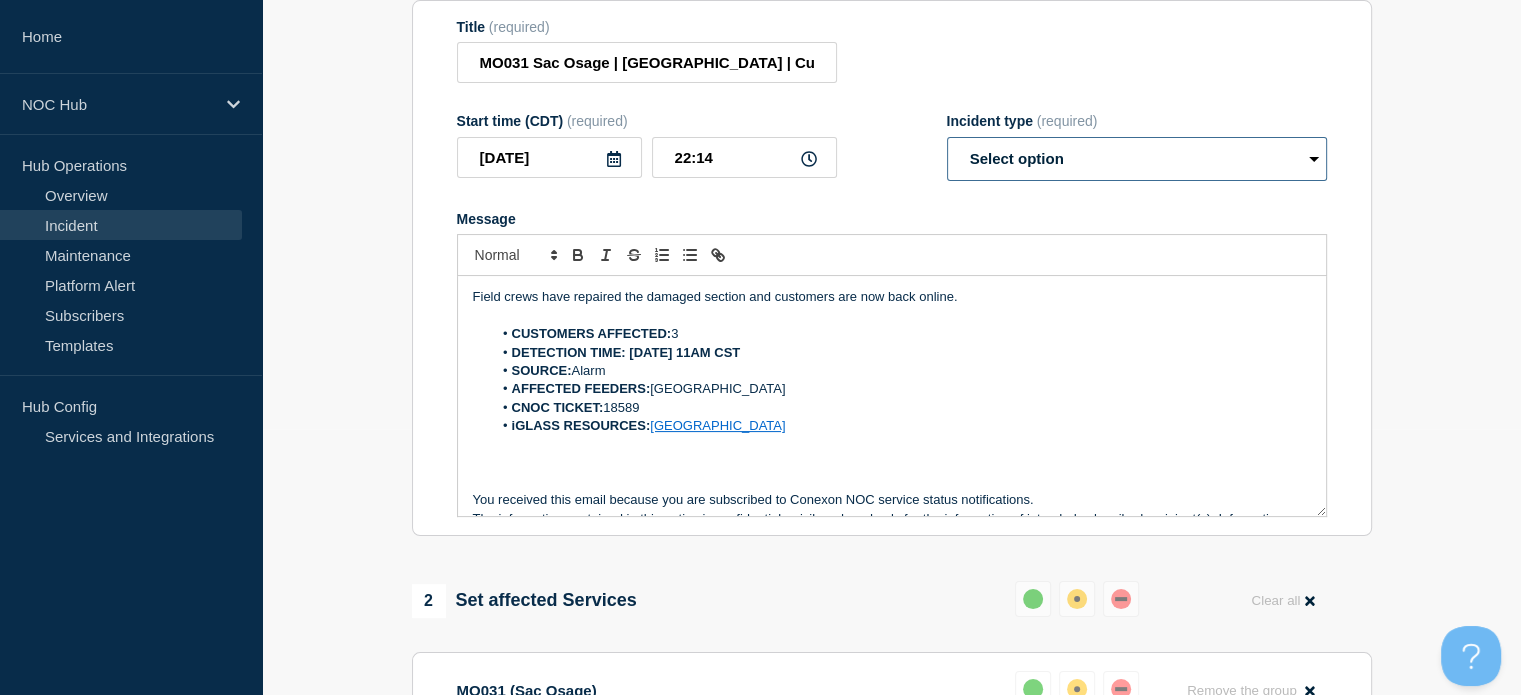 click on "Select option Investigating Identified Monitoring Resolved" at bounding box center [1137, 159] 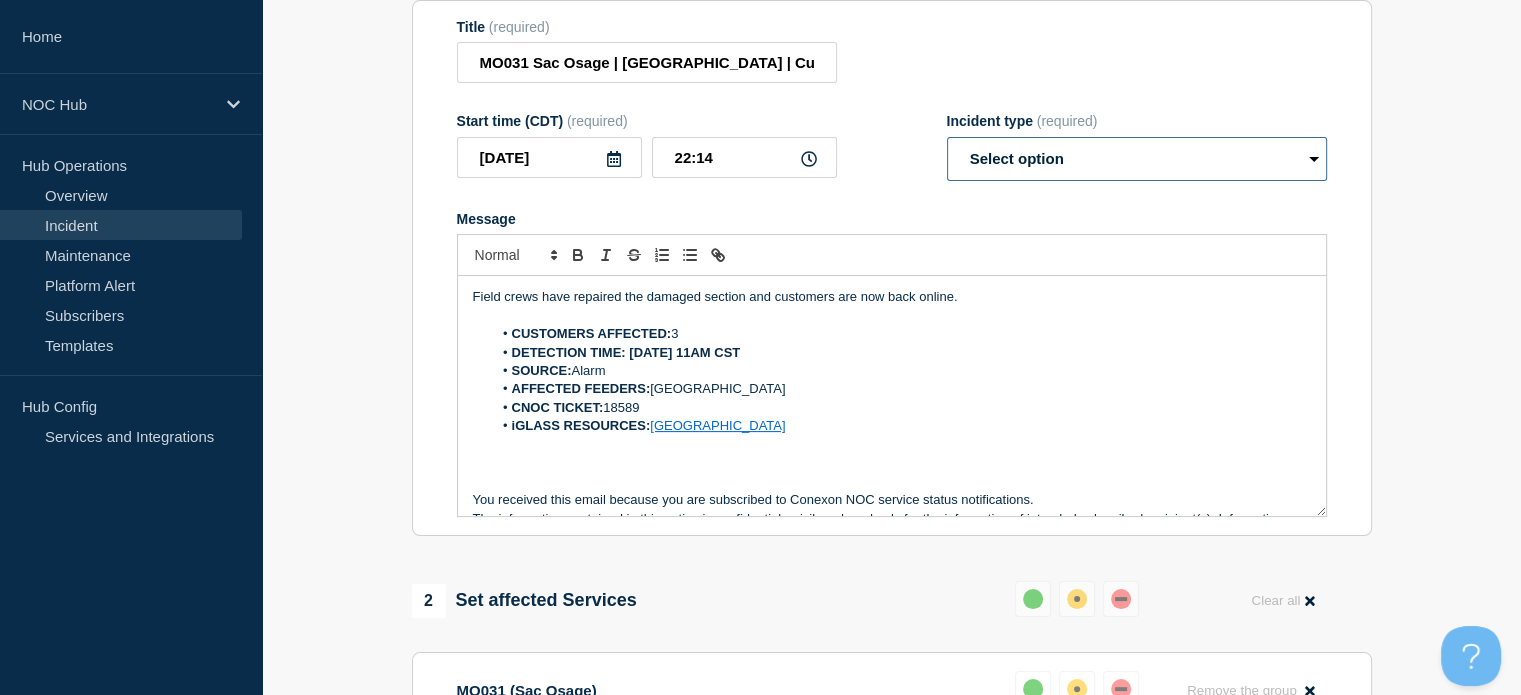 select on "resolved" 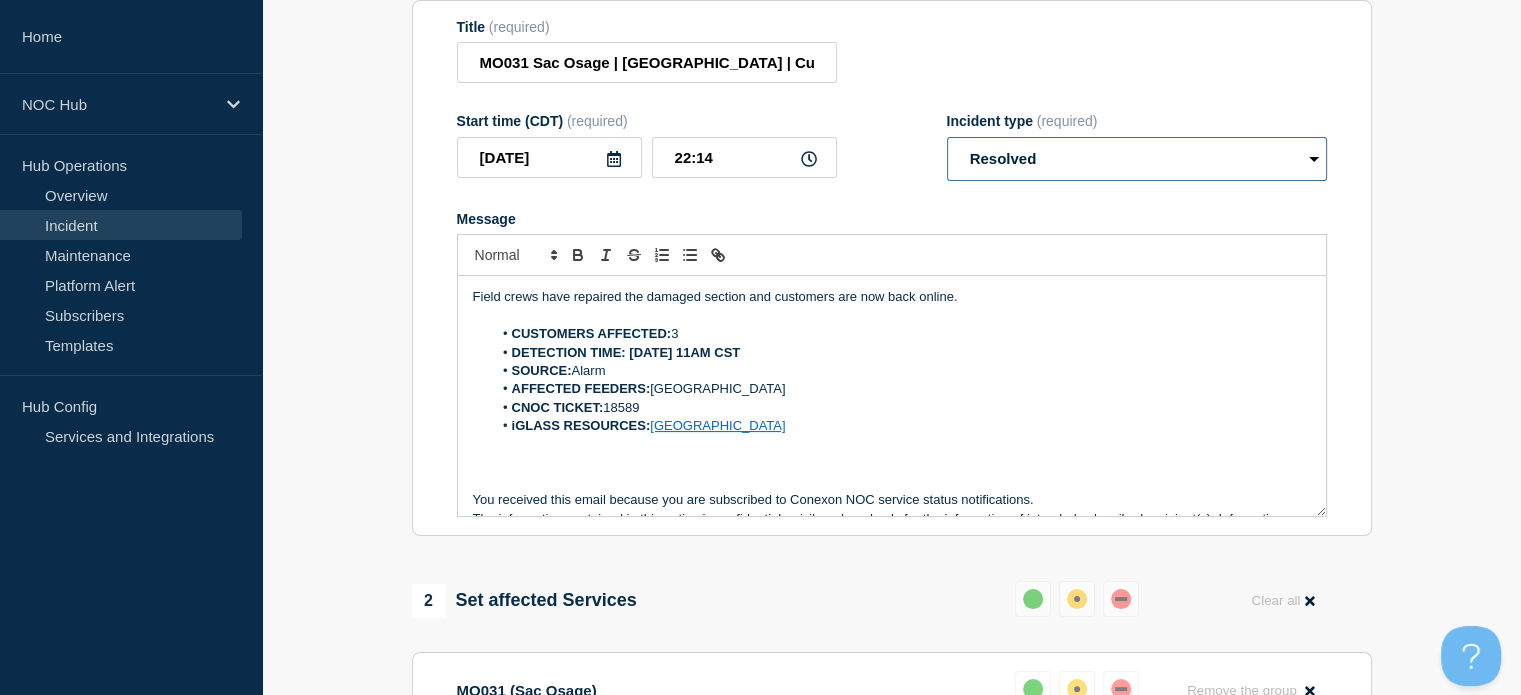 click on "Select option Investigating Identified Monitoring Resolved" at bounding box center [1137, 159] 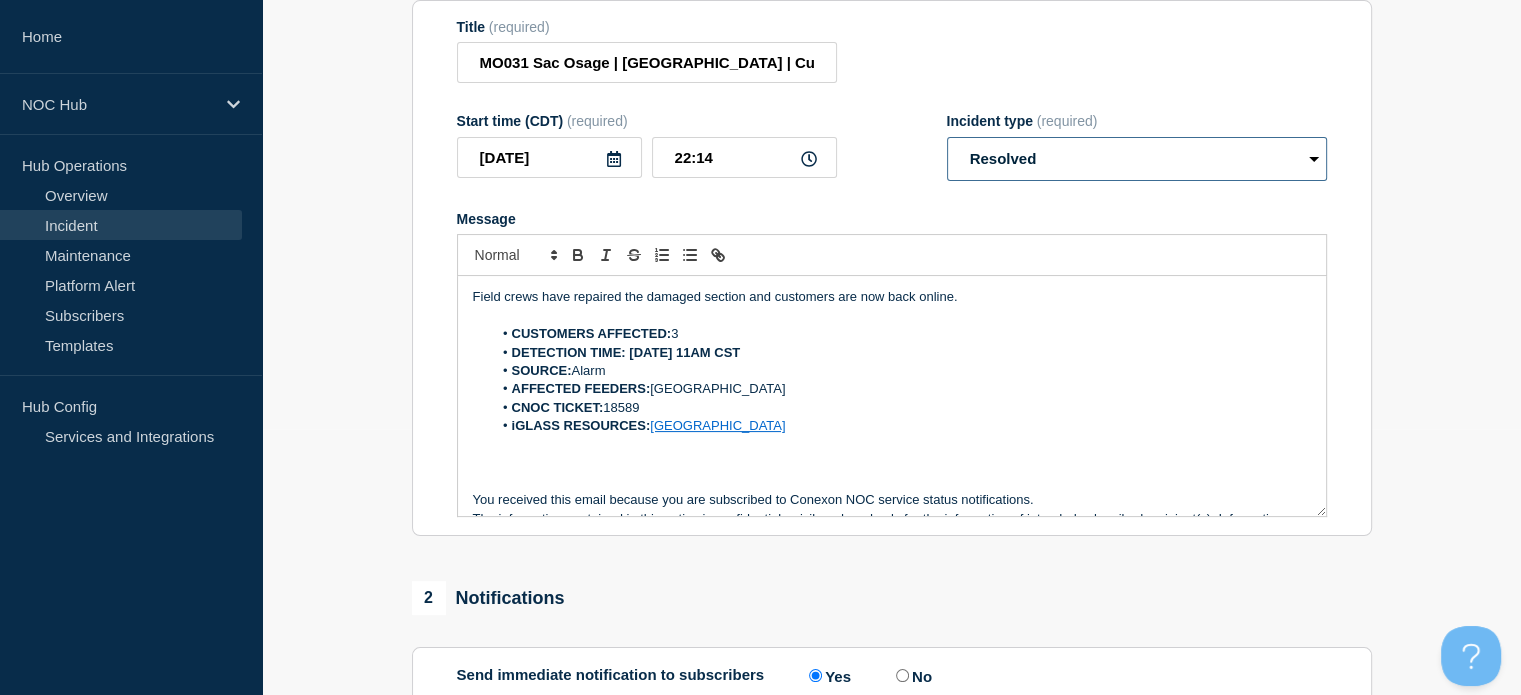 scroll, scrollTop: 42, scrollLeft: 0, axis: vertical 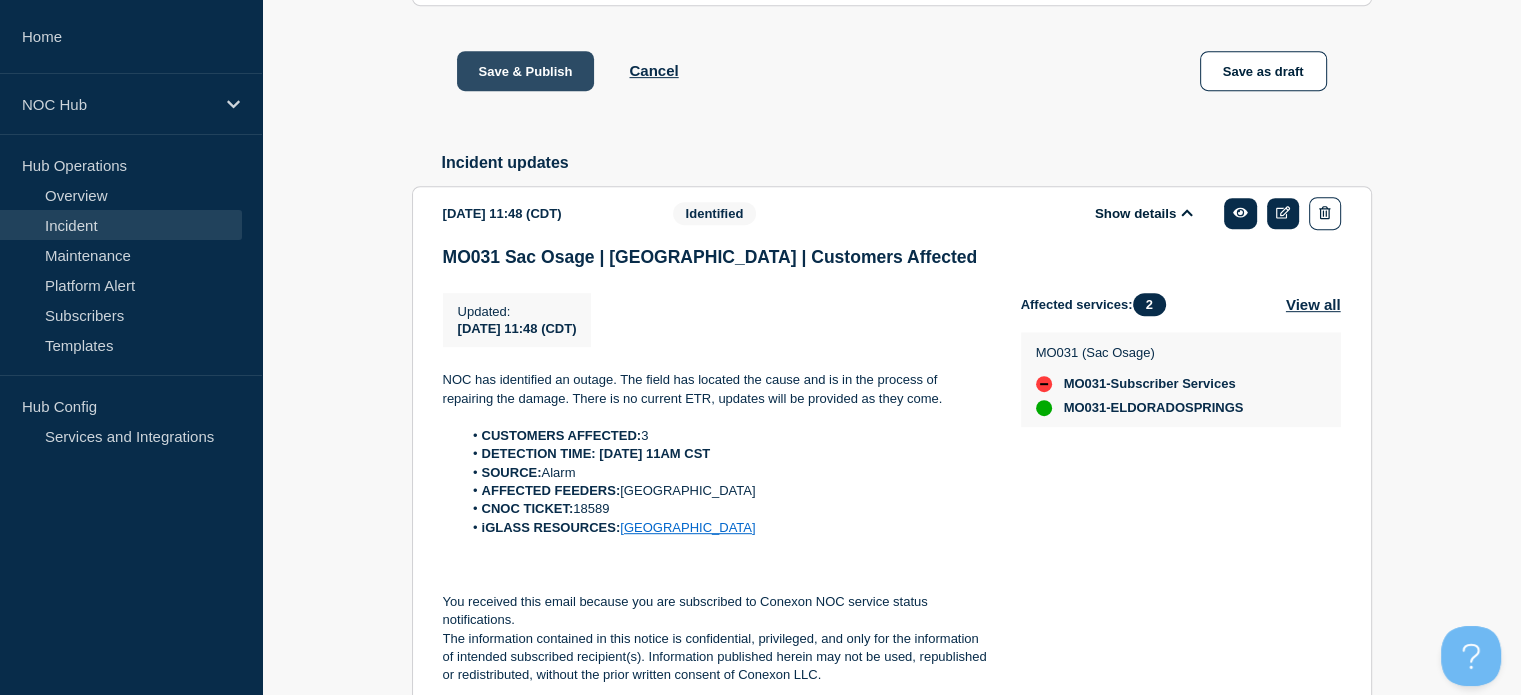 click on "Save & Publish" at bounding box center (526, 71) 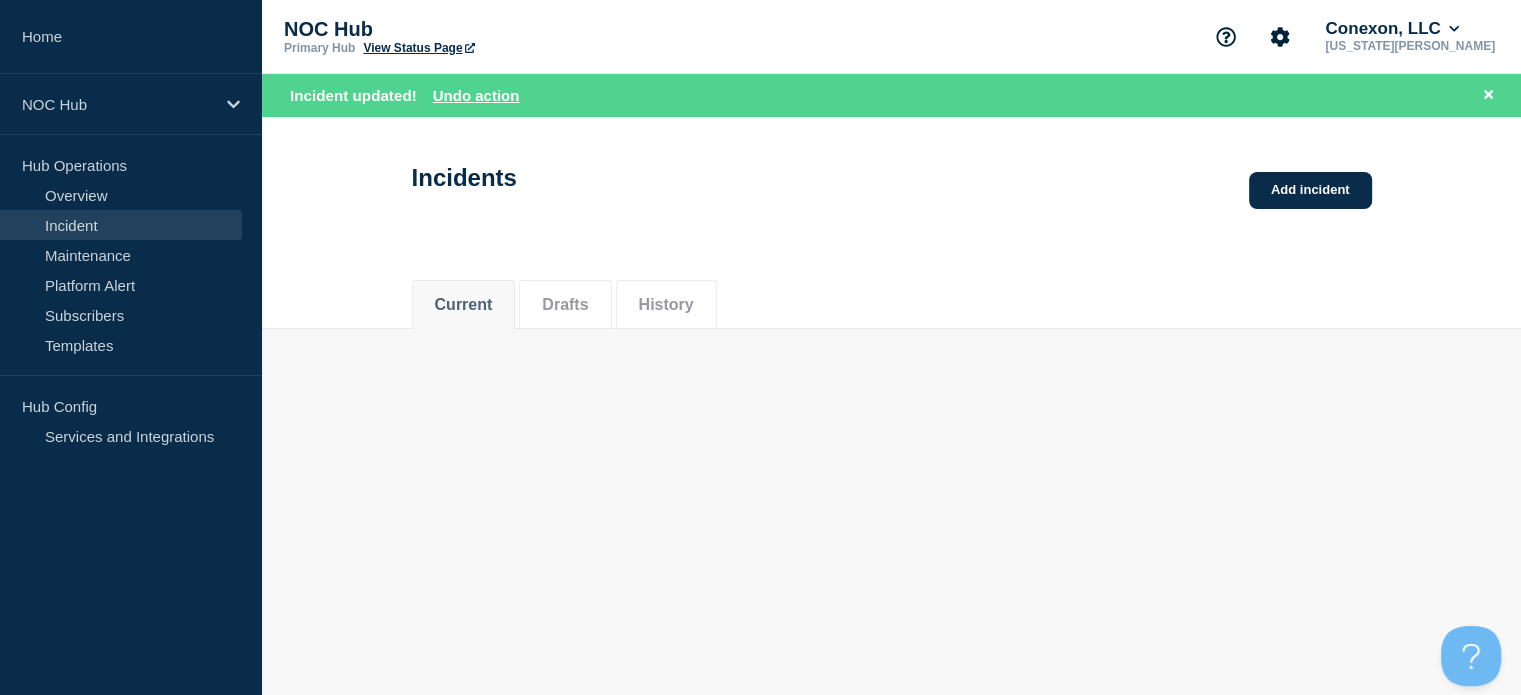 scroll, scrollTop: 0, scrollLeft: 0, axis: both 